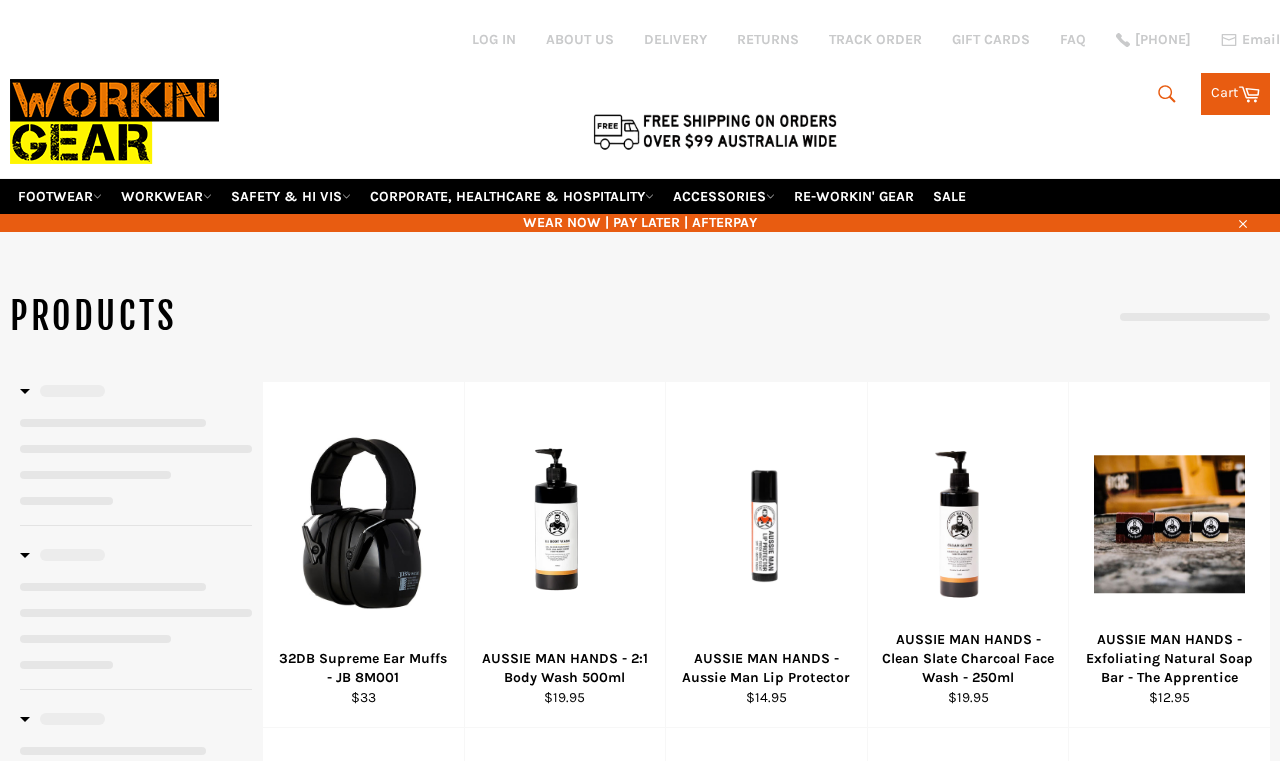 scroll, scrollTop: 10, scrollLeft: 0, axis: vertical 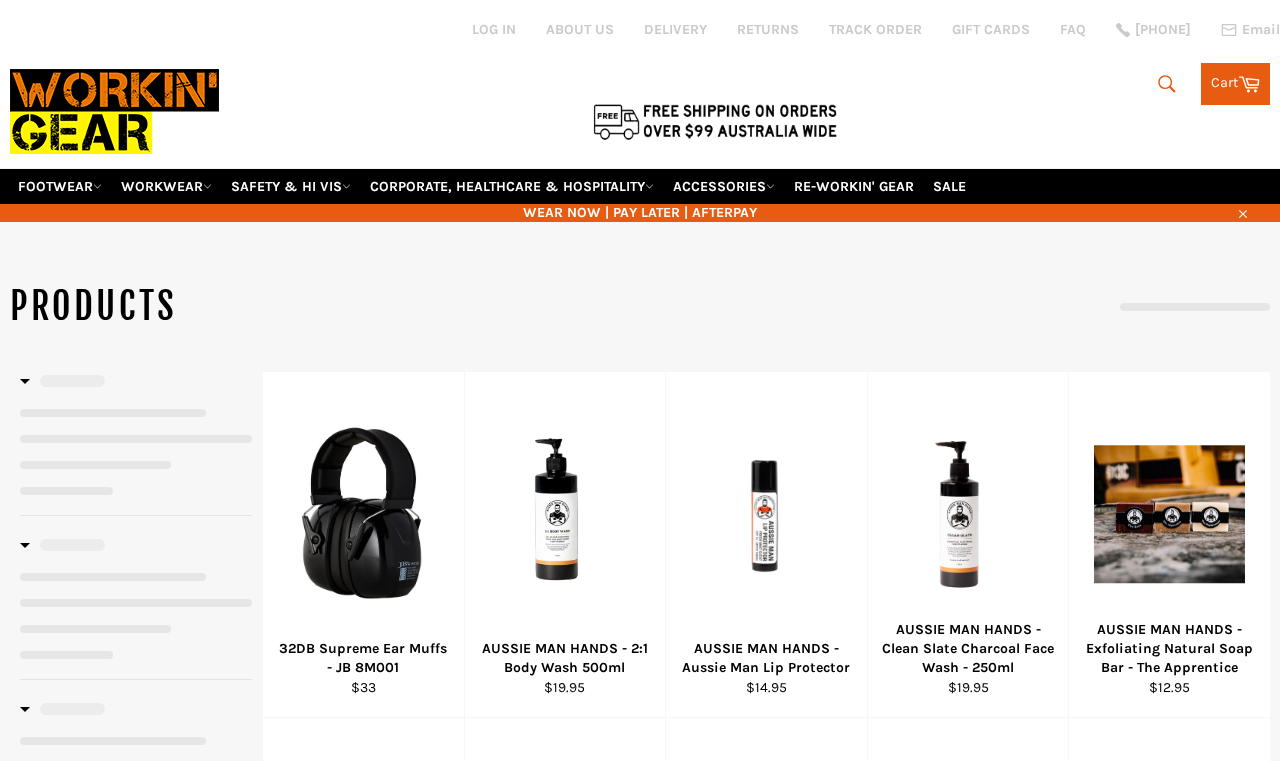 select on "**********" 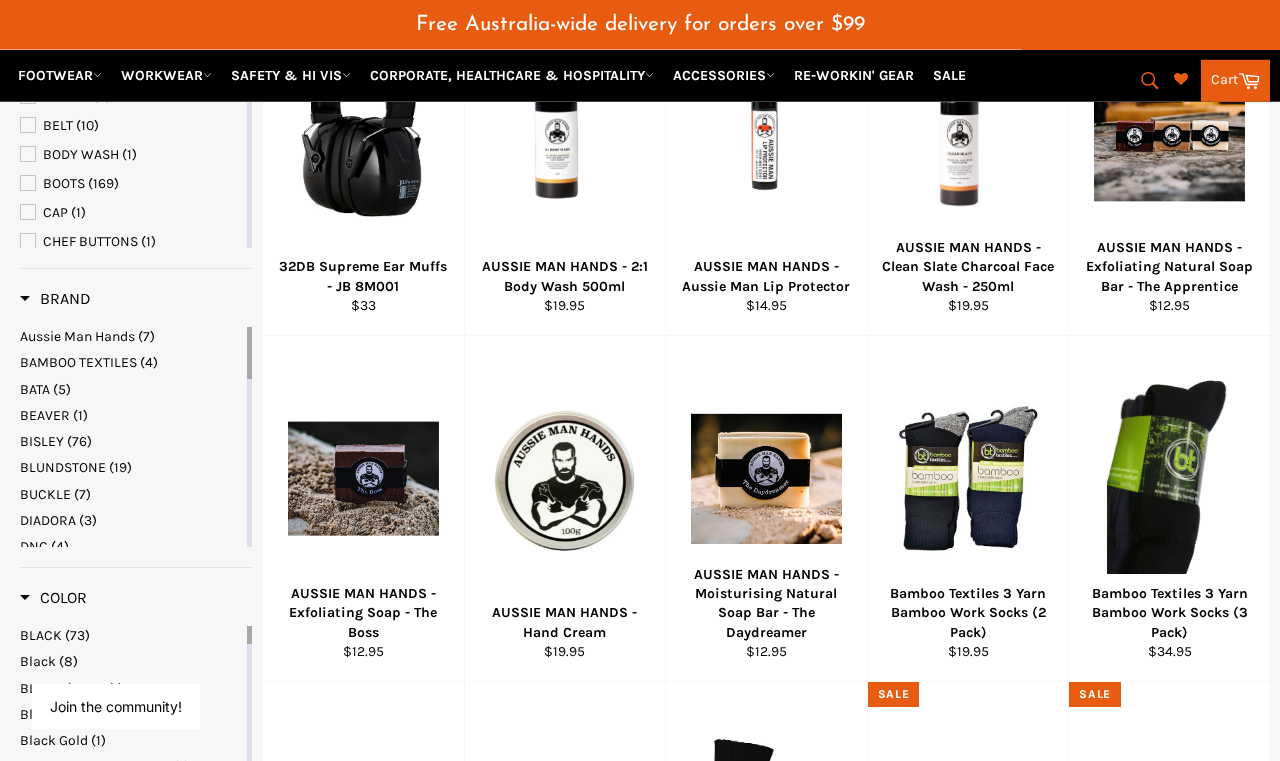 scroll, scrollTop: 446, scrollLeft: 0, axis: vertical 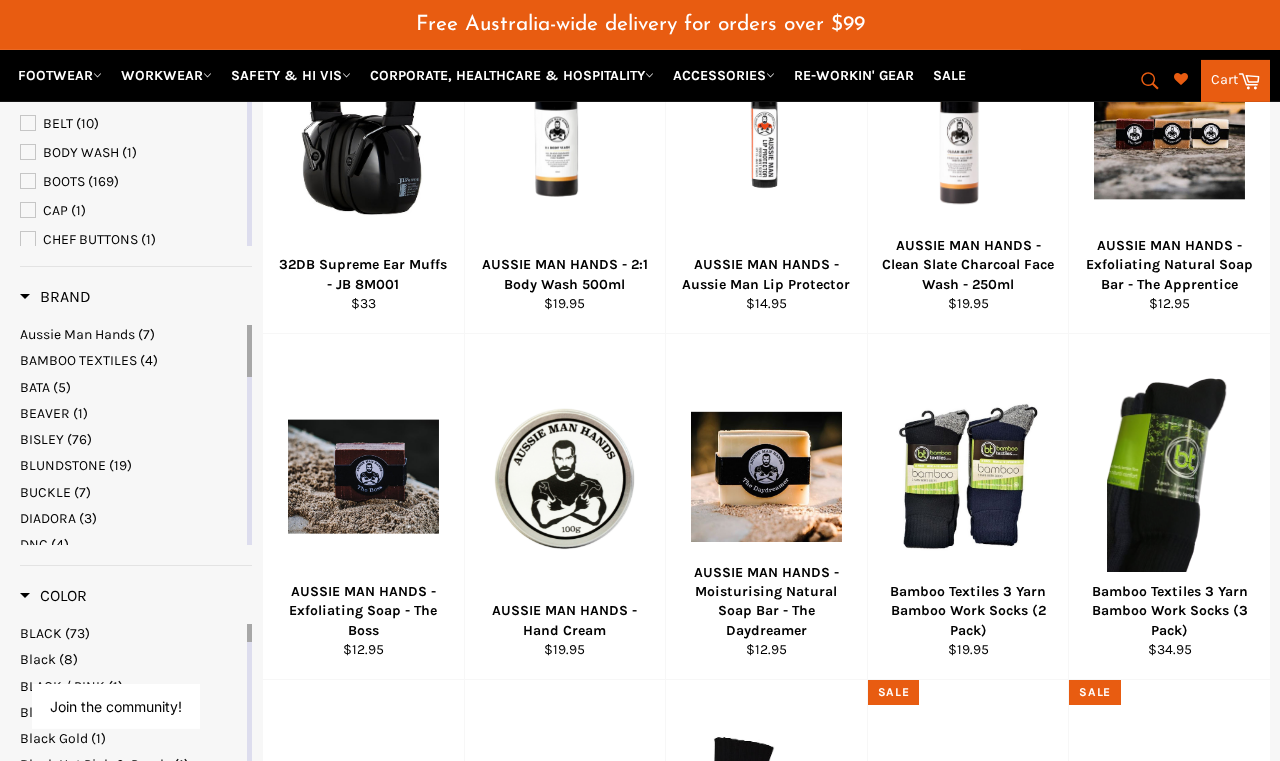 click on "View" at bounding box center (967, 509) 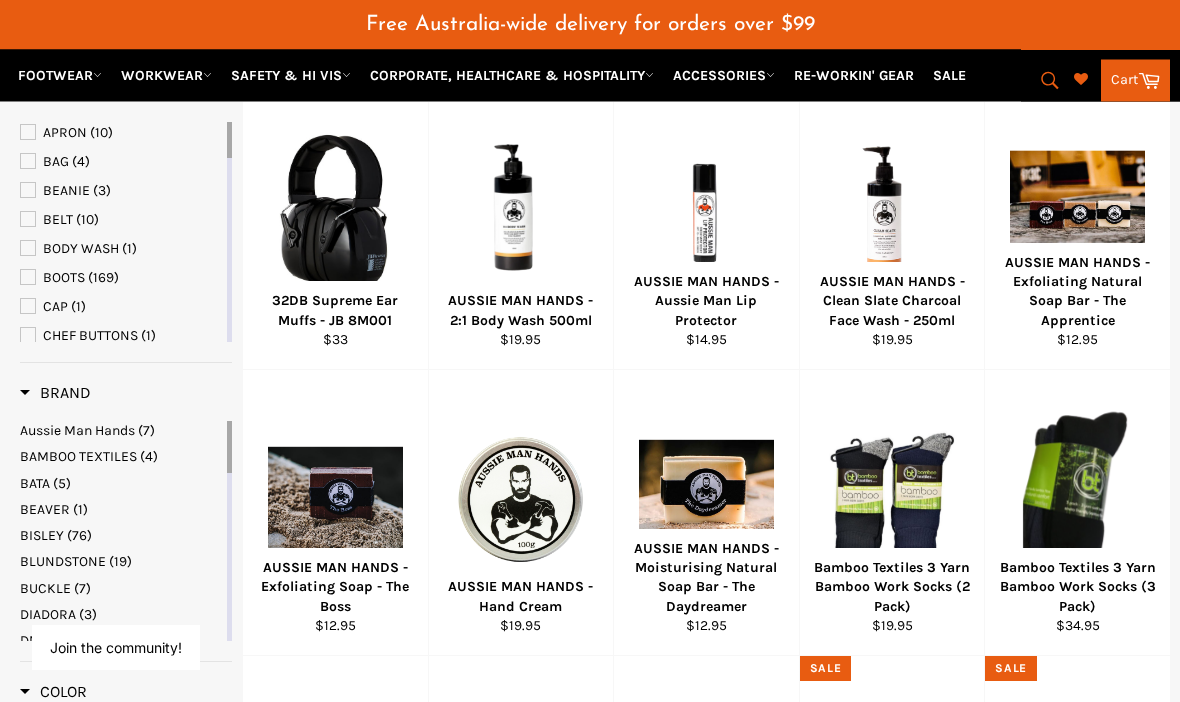 scroll, scrollTop: 323, scrollLeft: 0, axis: vertical 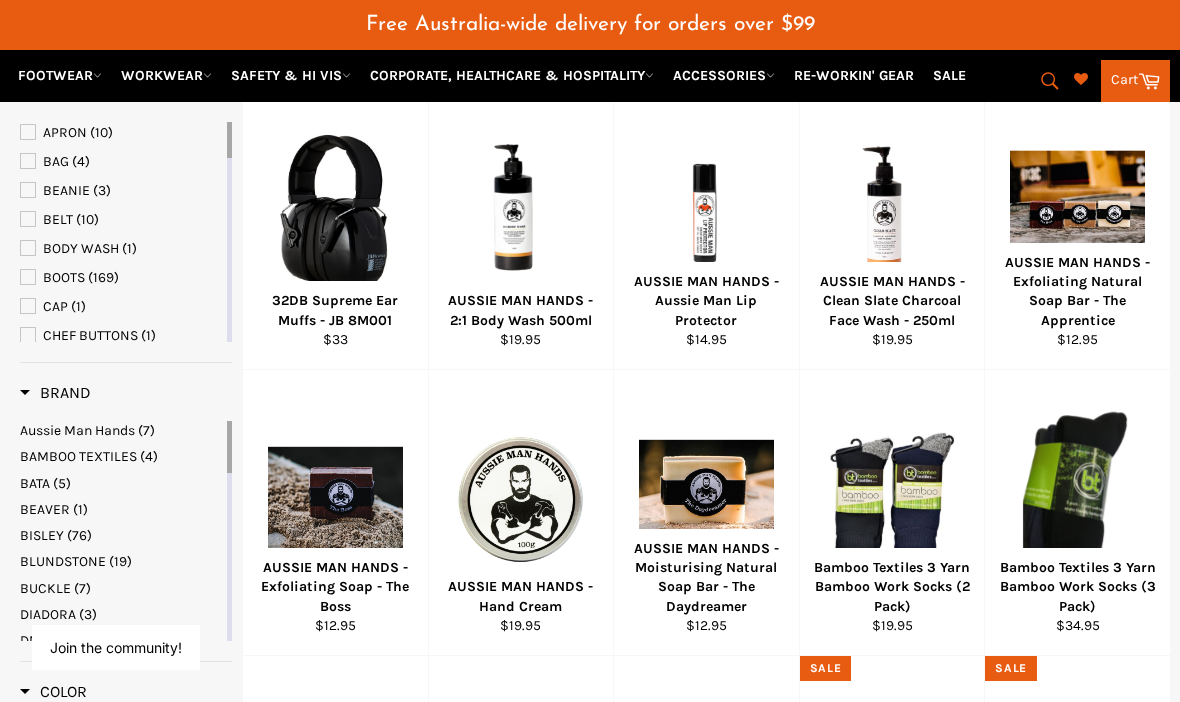 click on "View" at bounding box center [1077, 515] 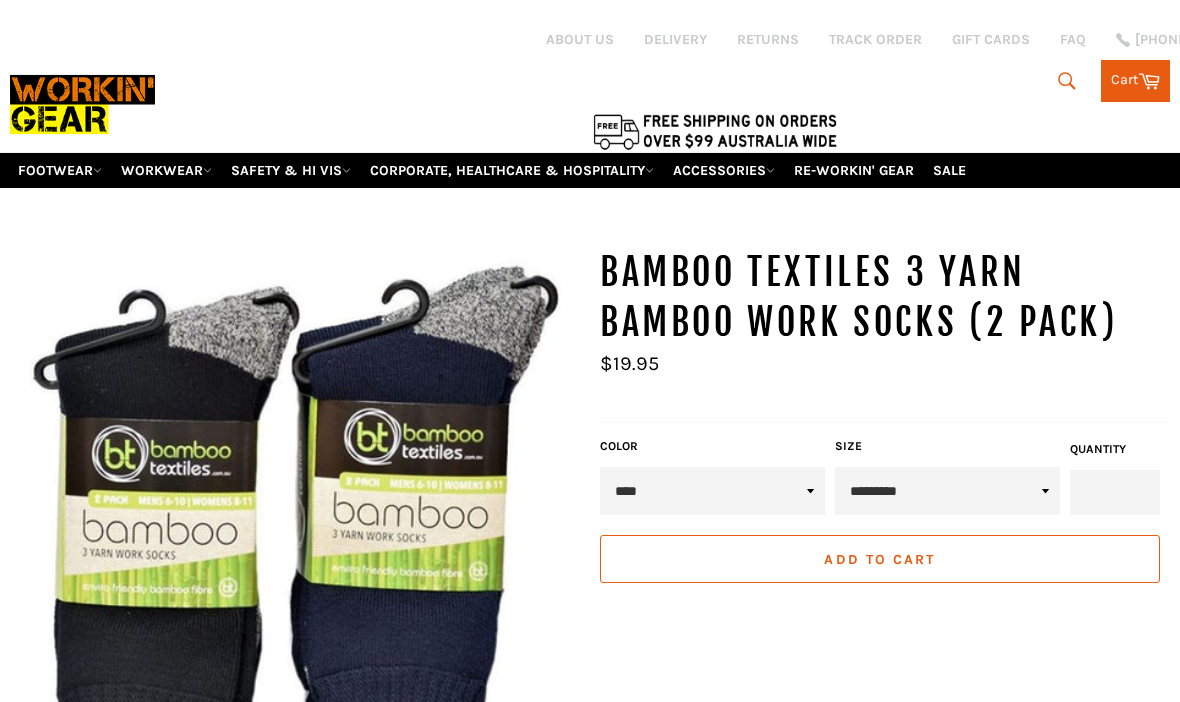 scroll, scrollTop: 0, scrollLeft: 0, axis: both 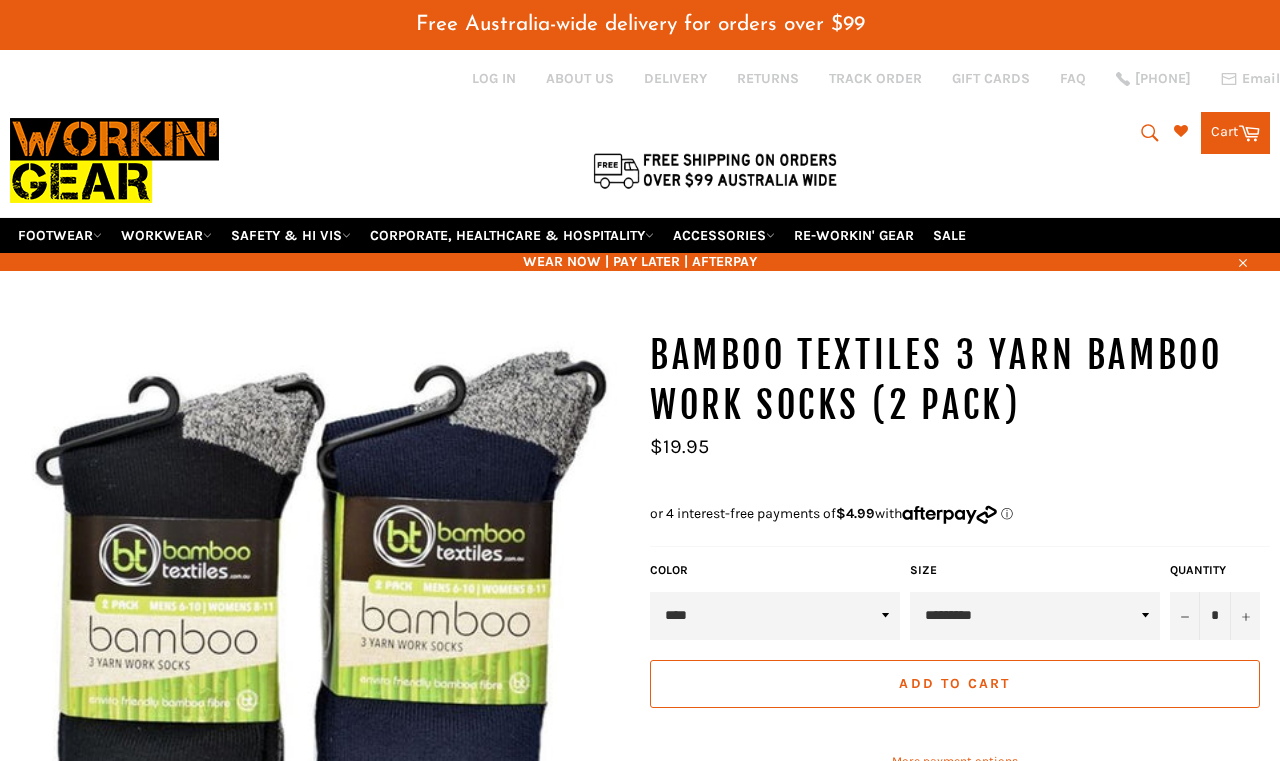 click on "****
*****" at bounding box center (775, 616) 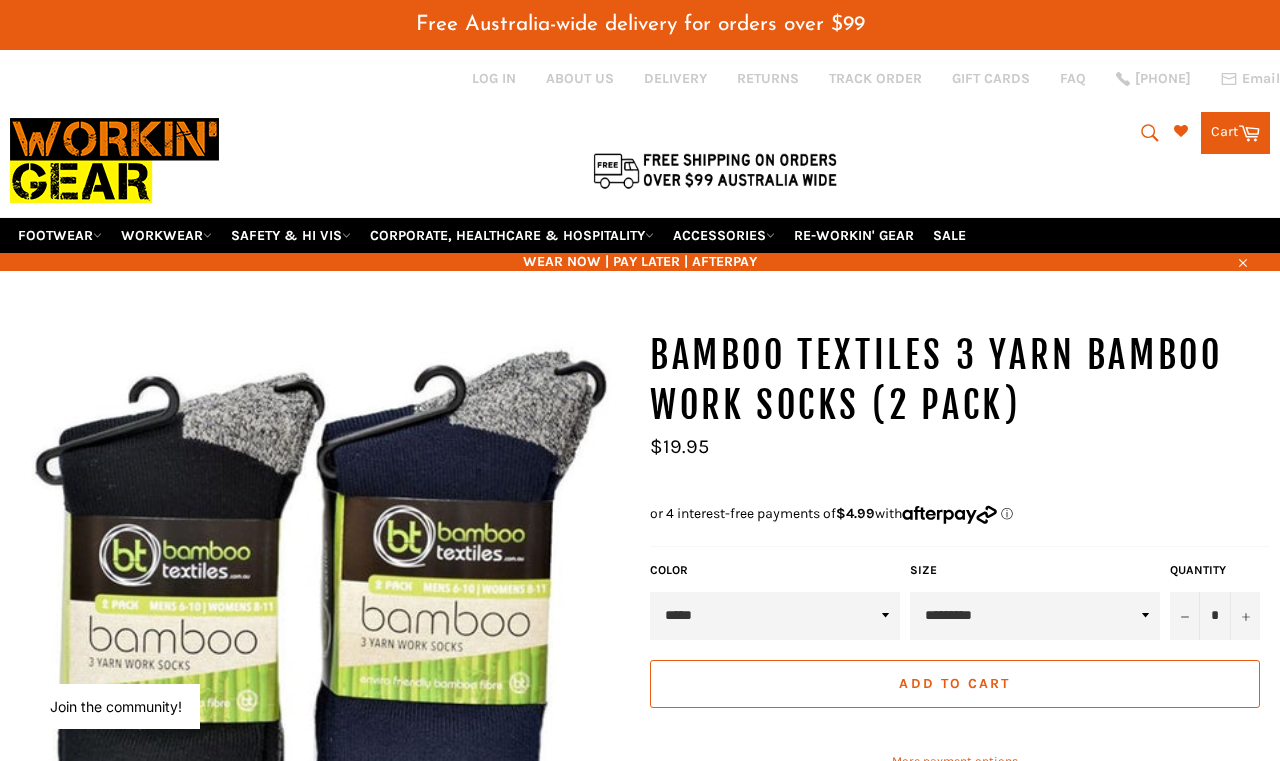 click on "**********" at bounding box center [1035, 616] 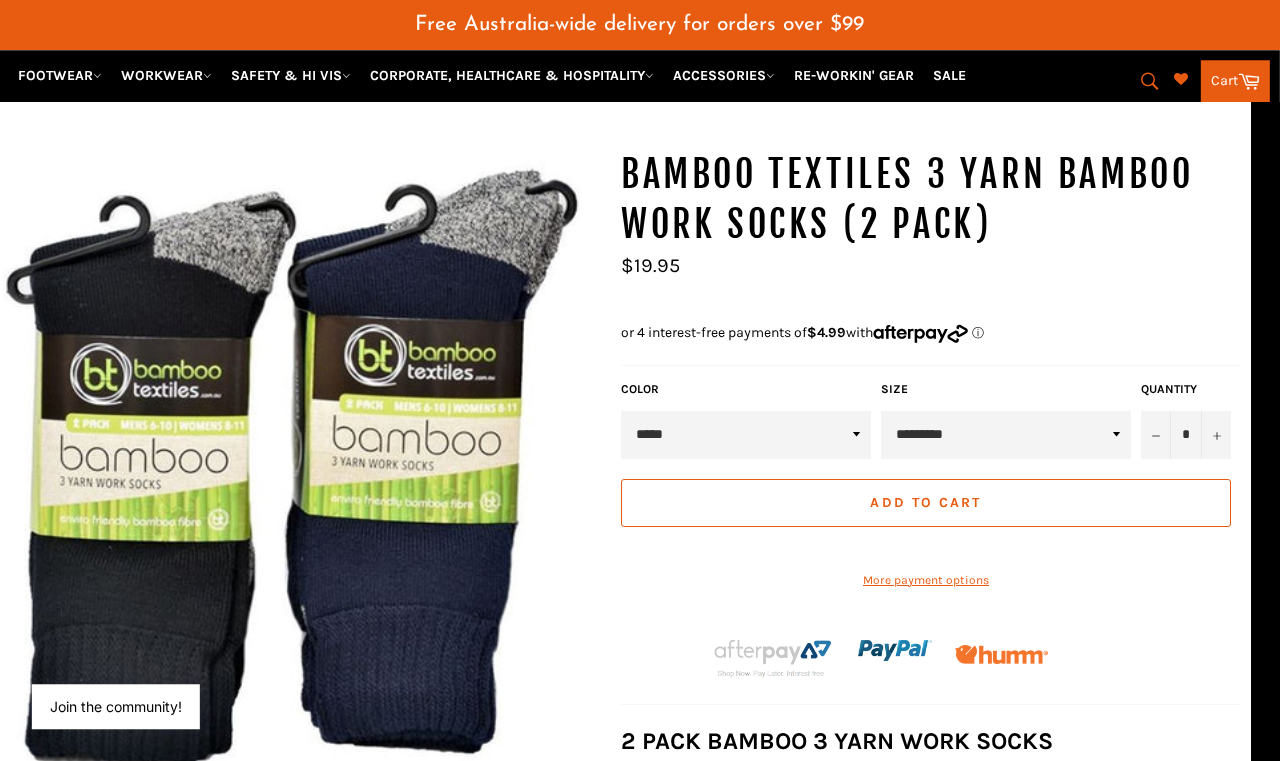 scroll, scrollTop: 190, scrollLeft: 29, axis: both 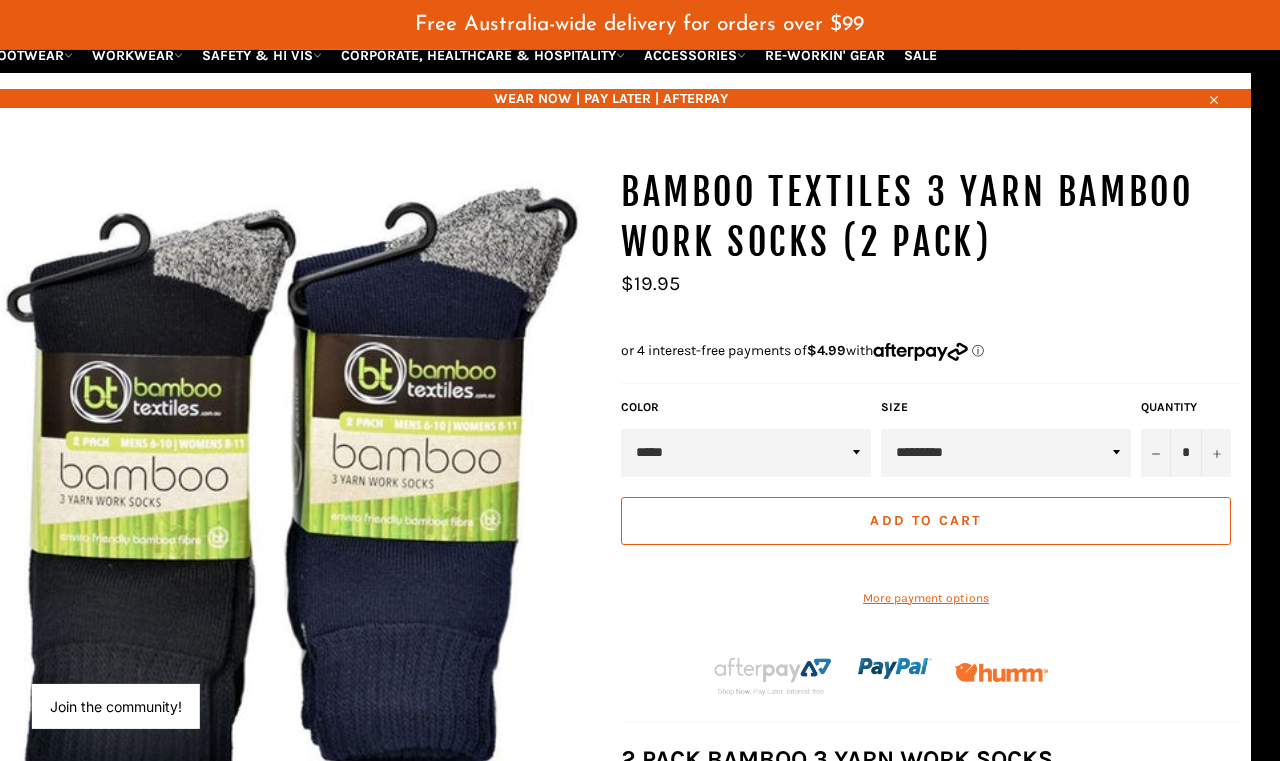 click on "**********" at bounding box center (1006, 453) 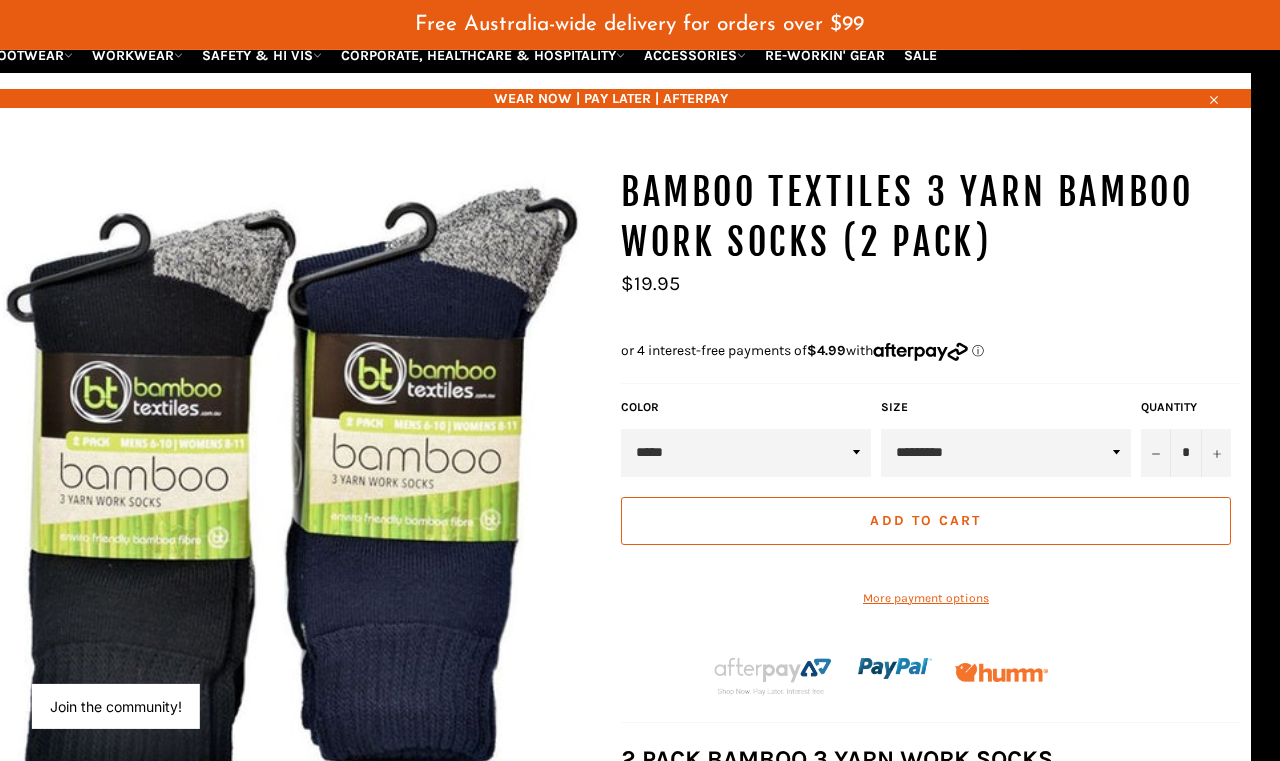 select on "**********" 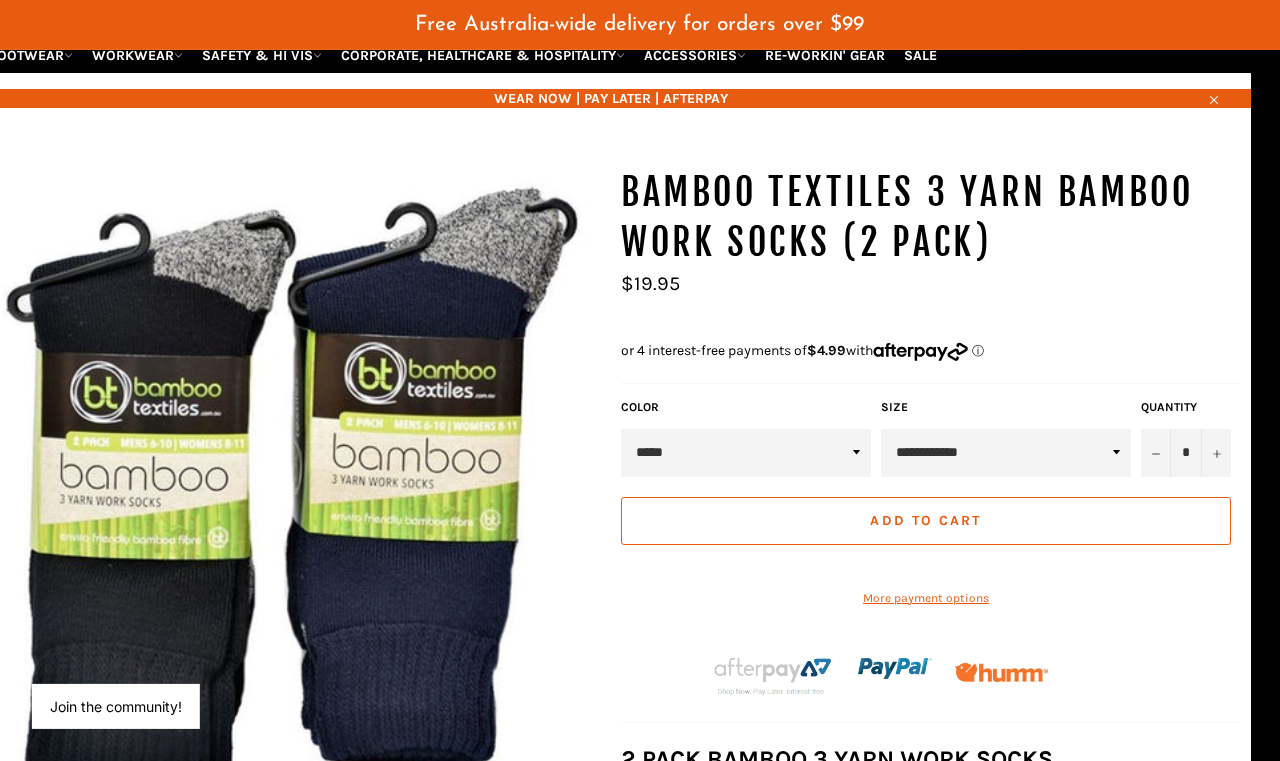 scroll, scrollTop: 191, scrollLeft: 30, axis: both 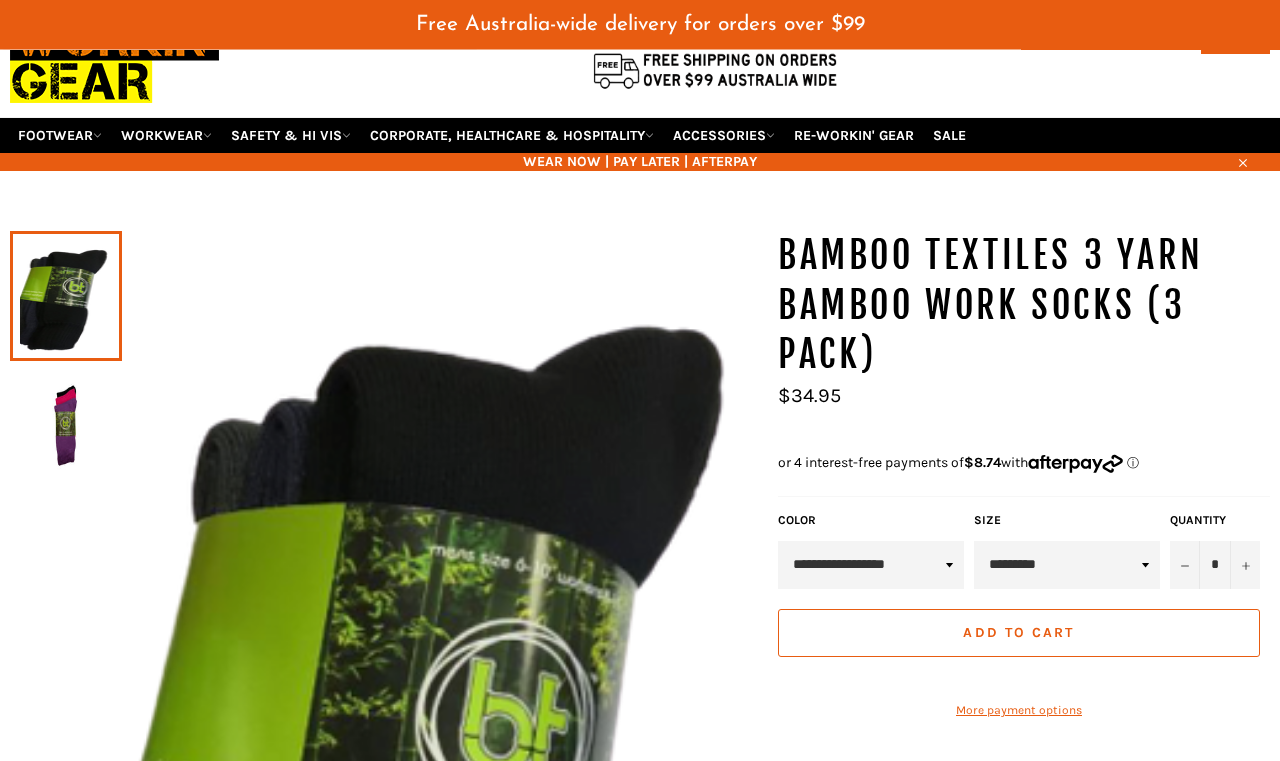 click on "**********" at bounding box center (1024, 754) 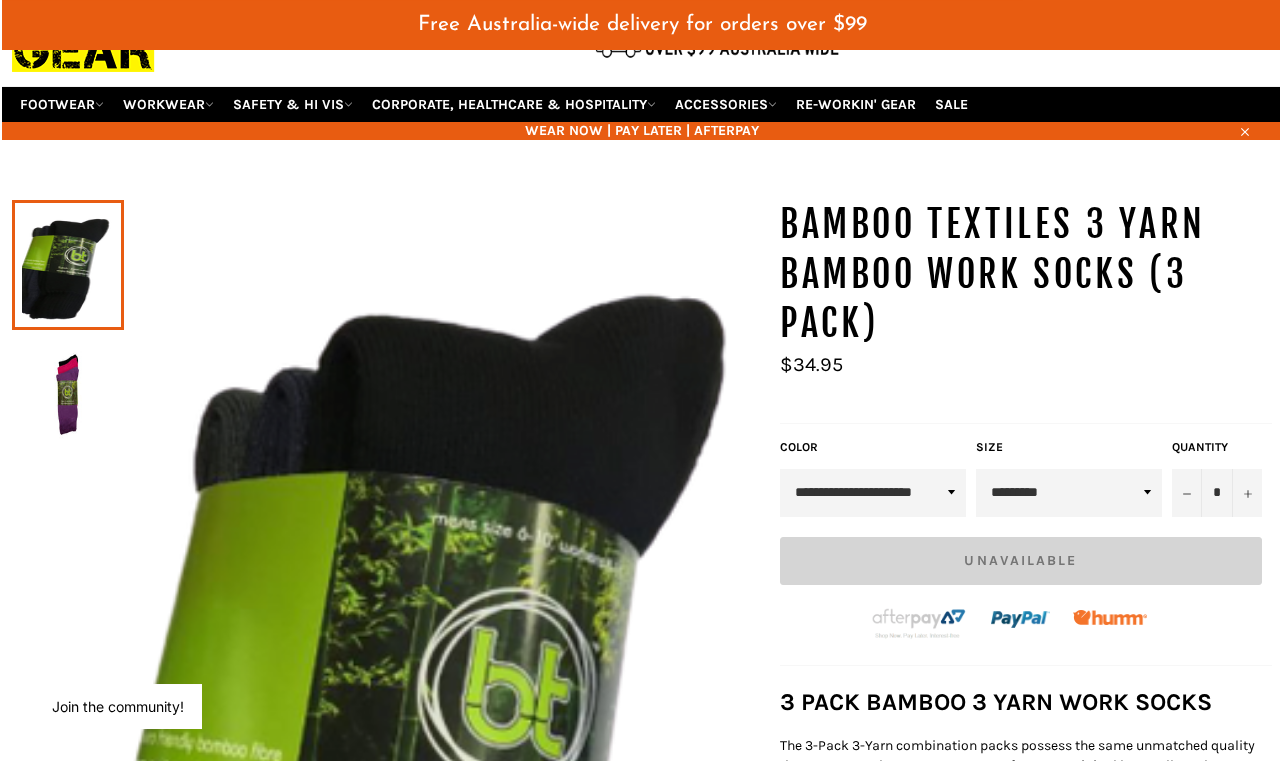 scroll, scrollTop: 141, scrollLeft: 1, axis: both 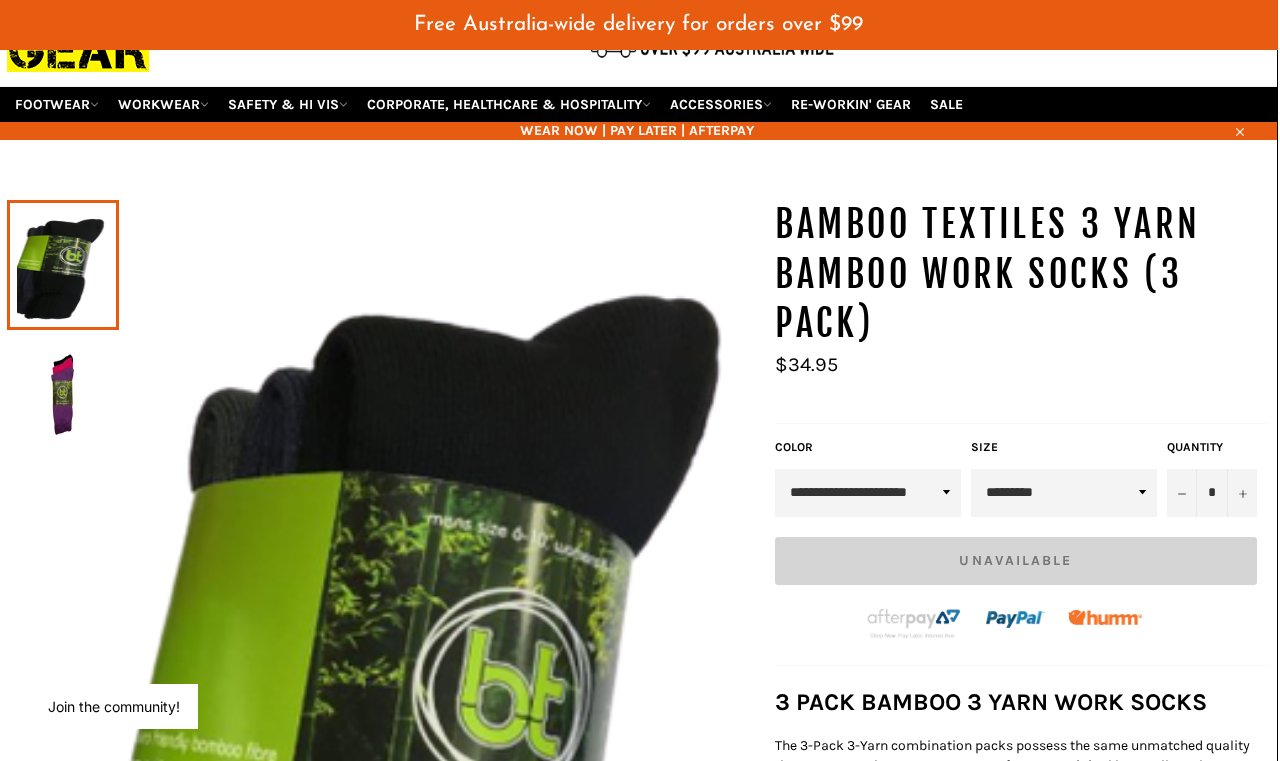 click on "**********" at bounding box center (870, 493) 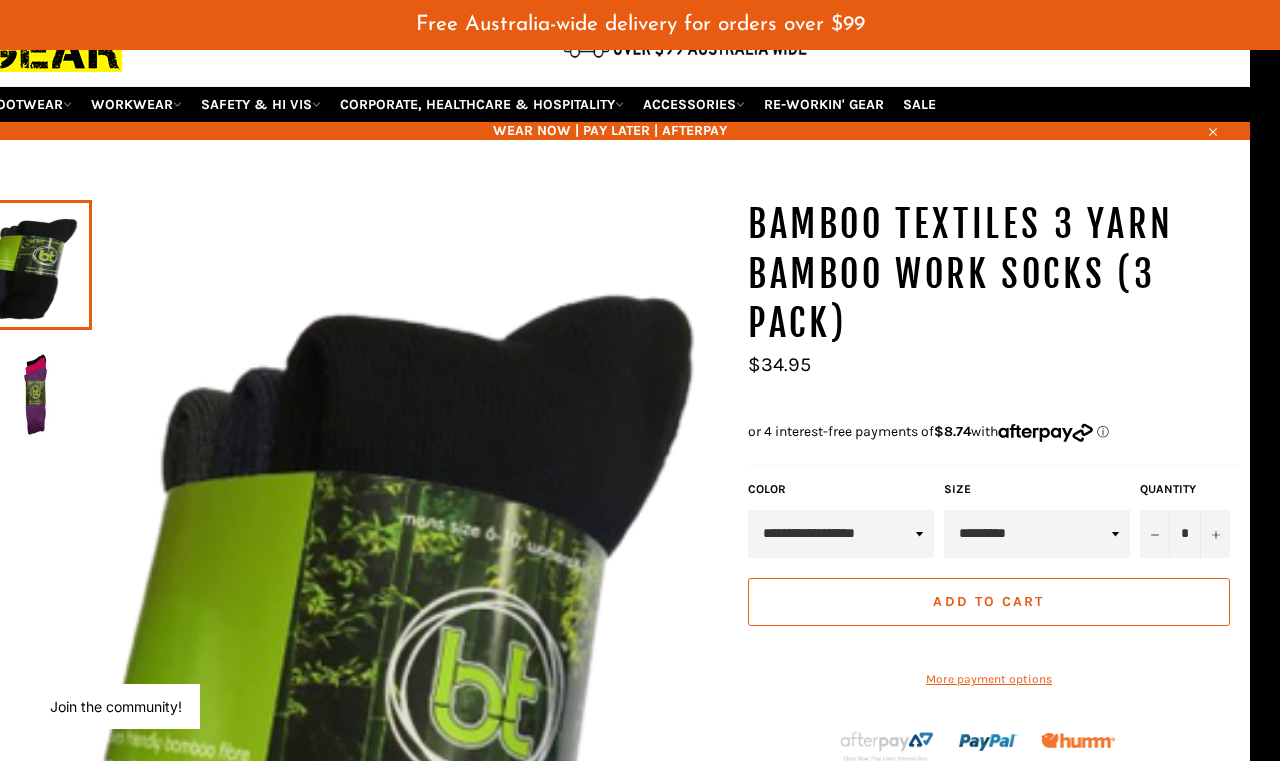 scroll, scrollTop: 141, scrollLeft: 30, axis: both 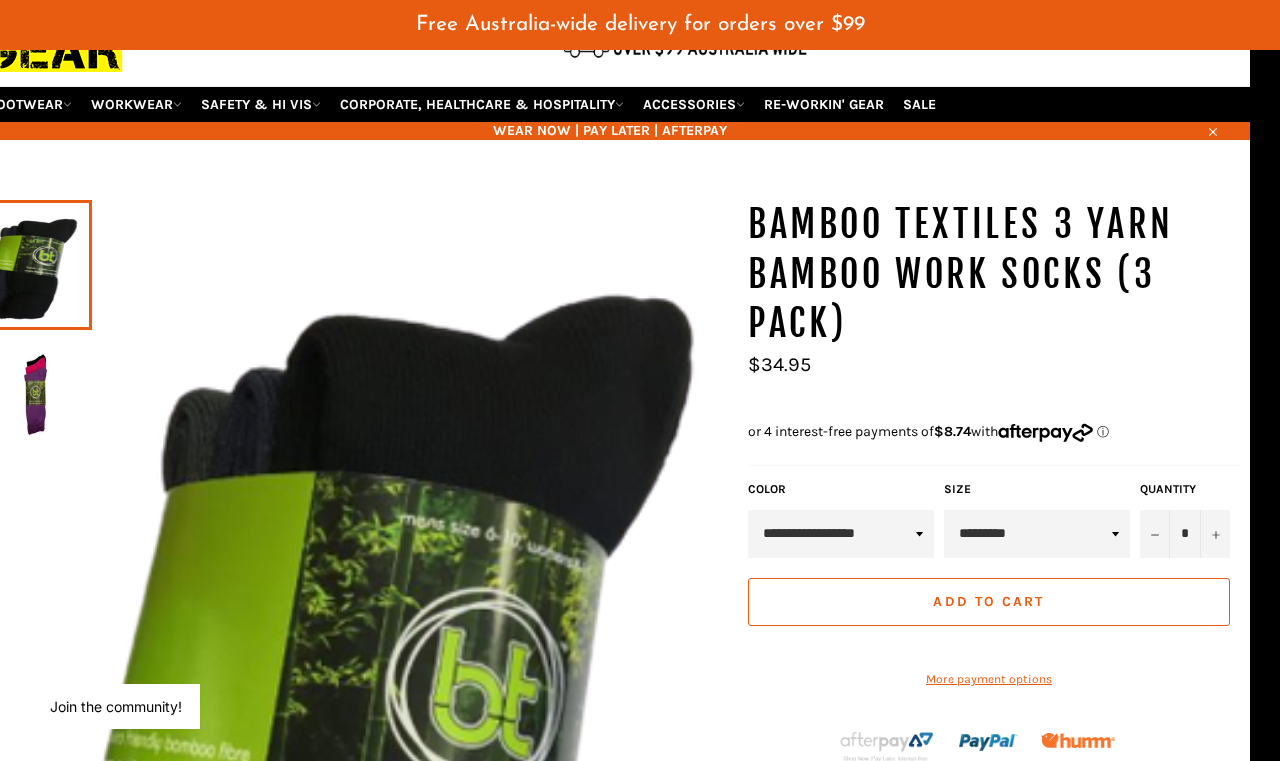 click on "**********" at bounding box center (1037, 534) 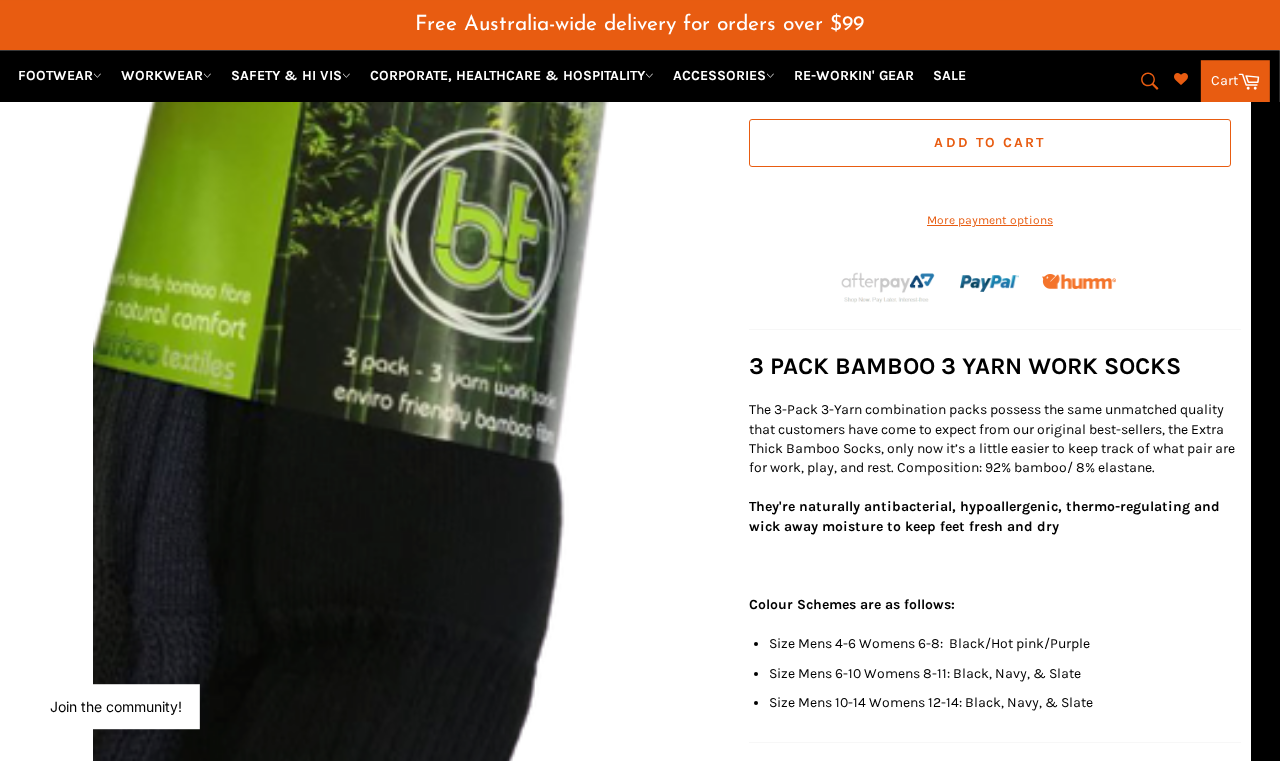 scroll, scrollTop: 616, scrollLeft: 29, axis: both 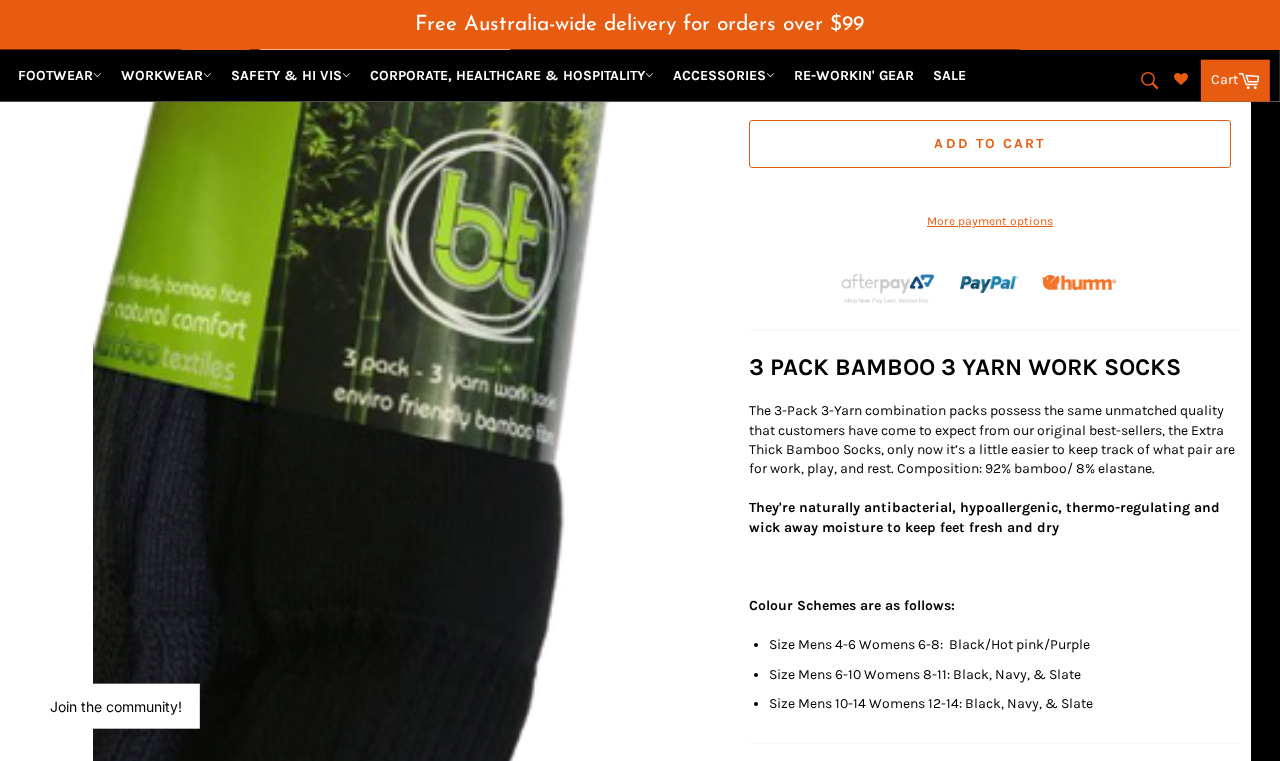 click on "SALE" at bounding box center (949, 75) 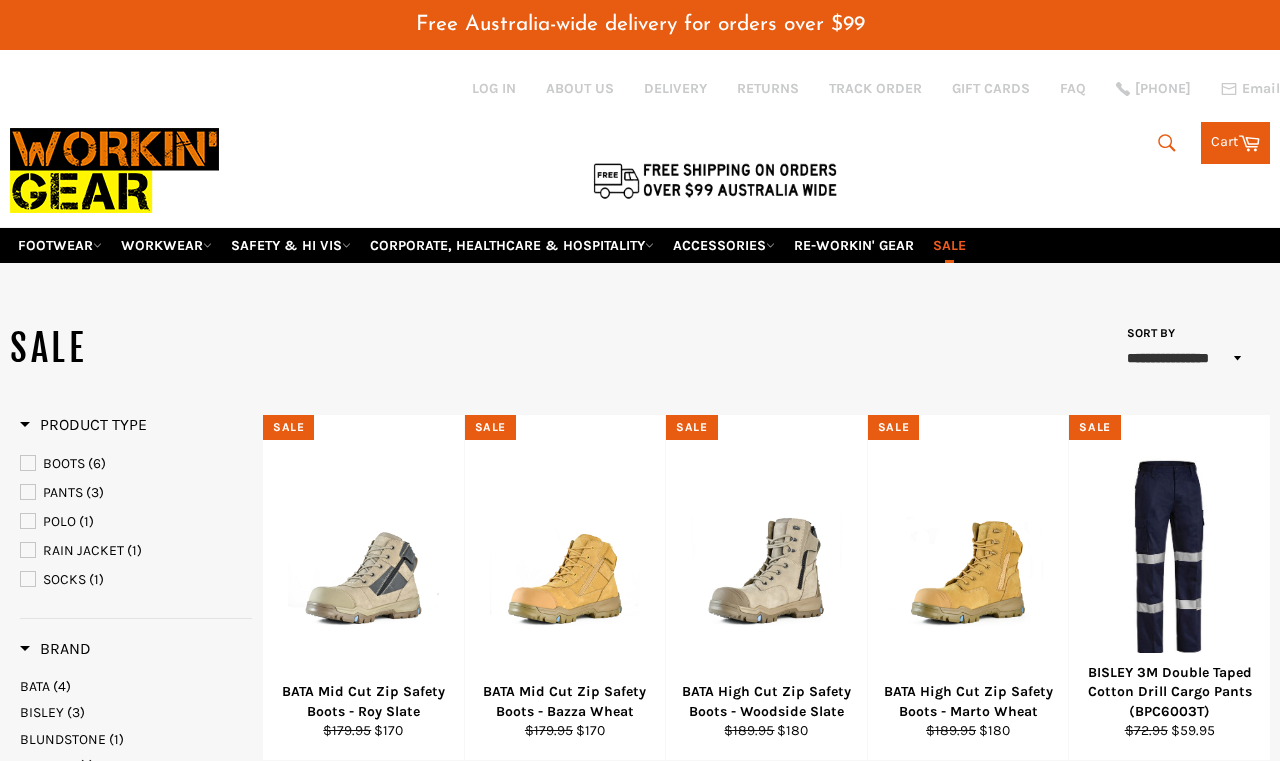select on "**********" 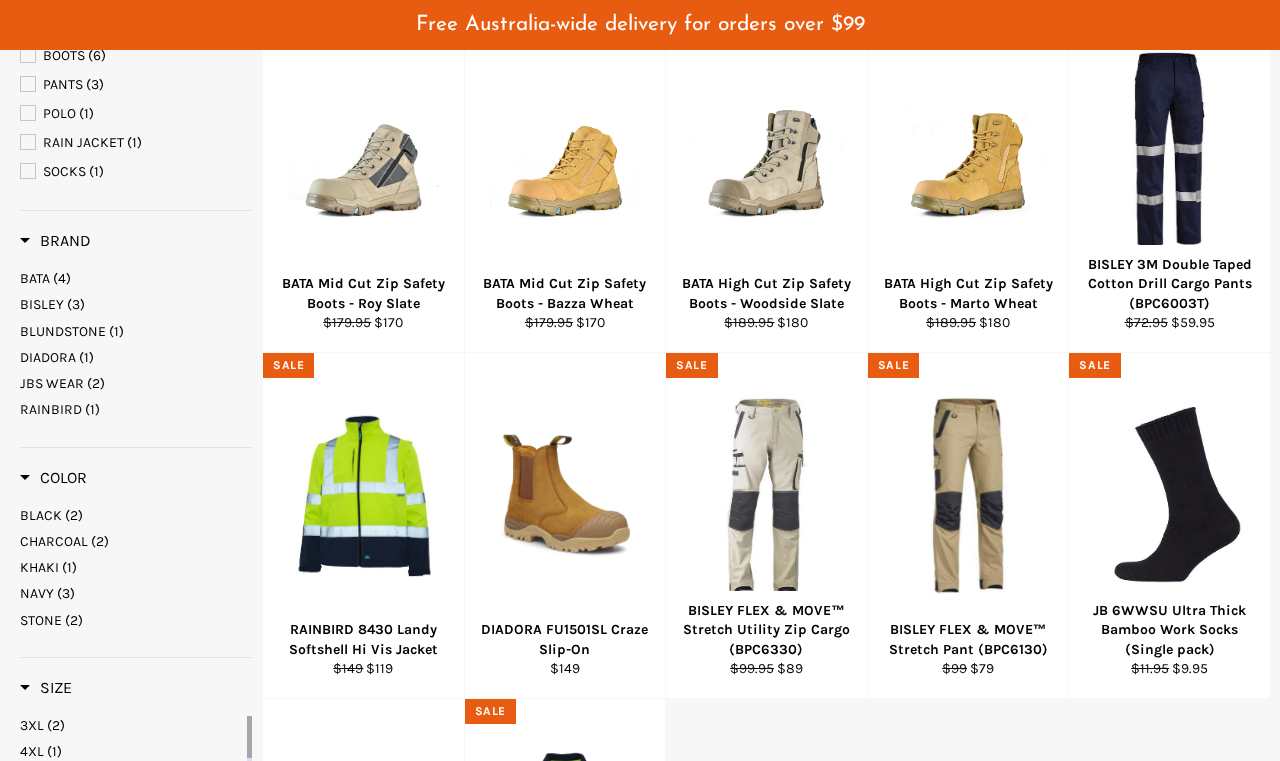 scroll, scrollTop: 0, scrollLeft: 0, axis: both 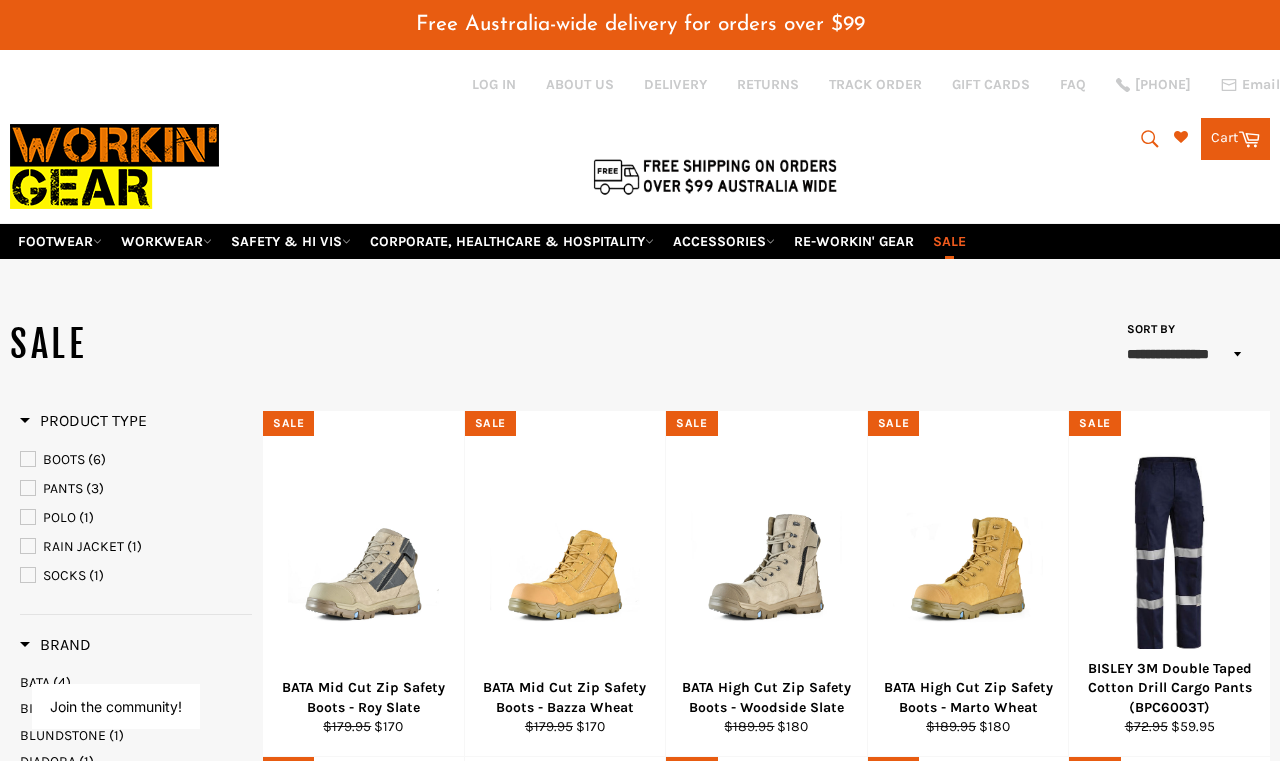 click on "SAFETY & HI VIS" at bounding box center [291, 241] 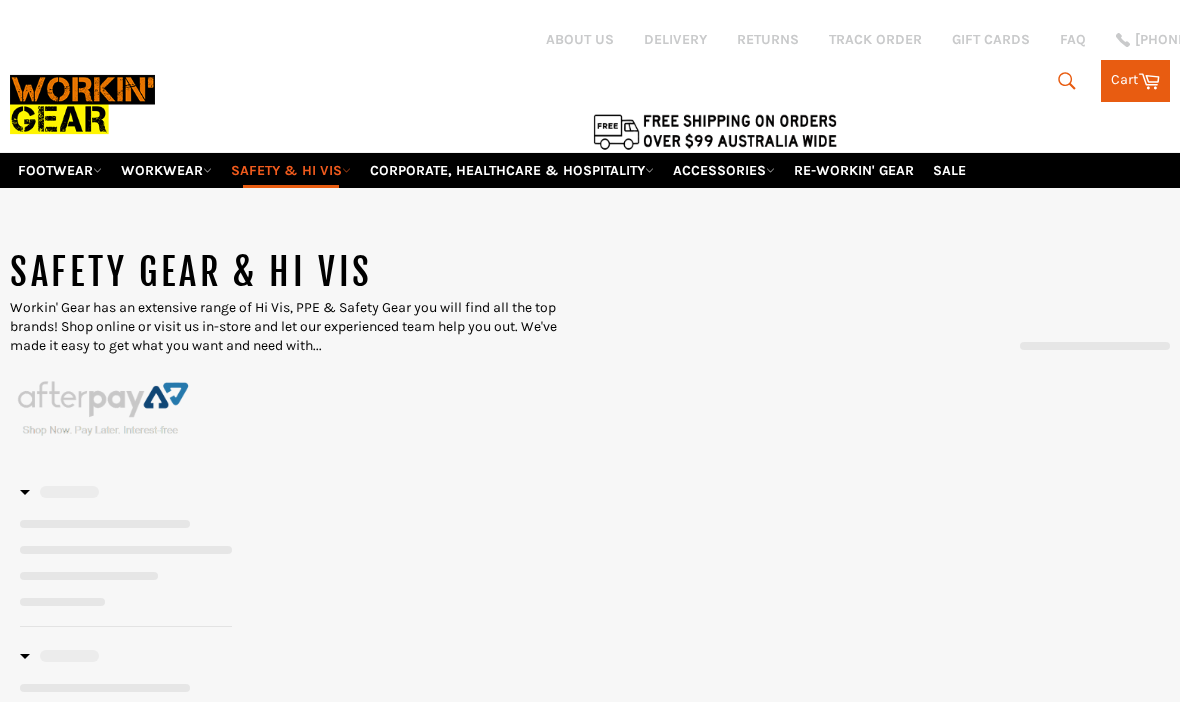 scroll, scrollTop: 0, scrollLeft: 0, axis: both 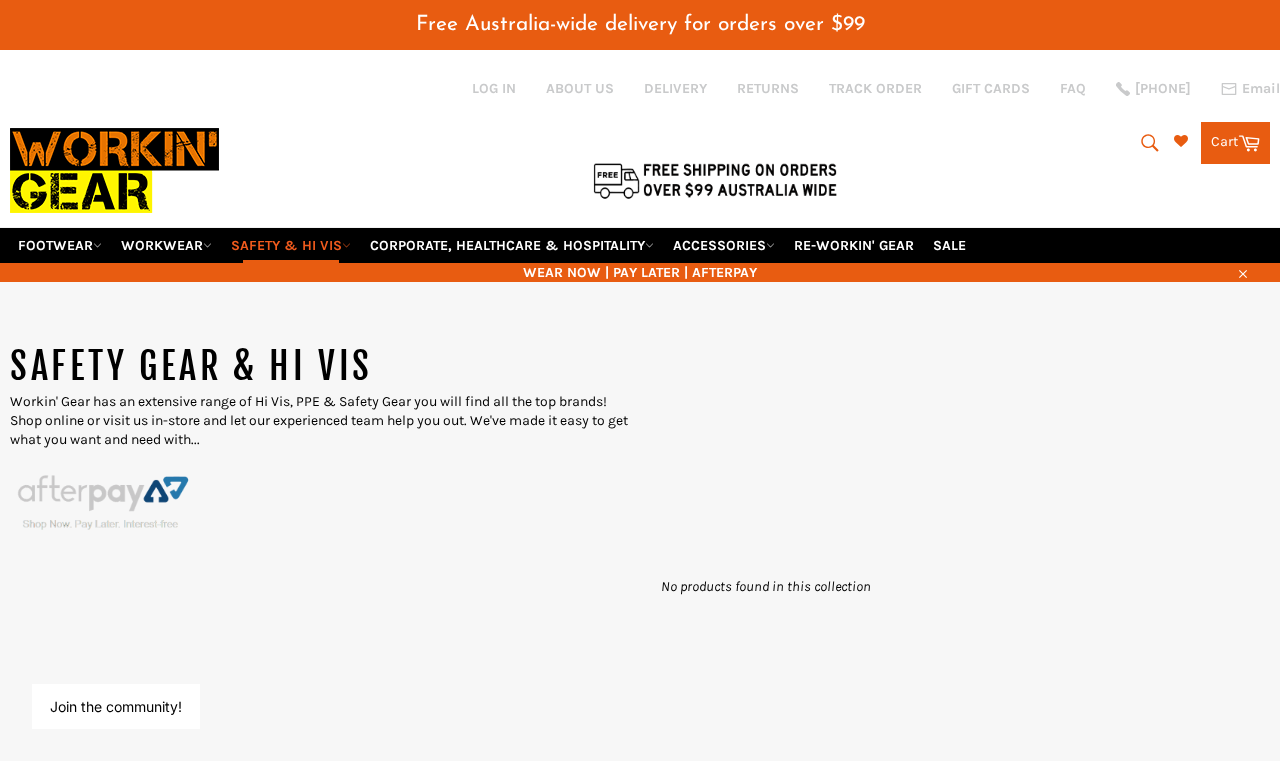 click on "Search" at bounding box center (1148, 143) 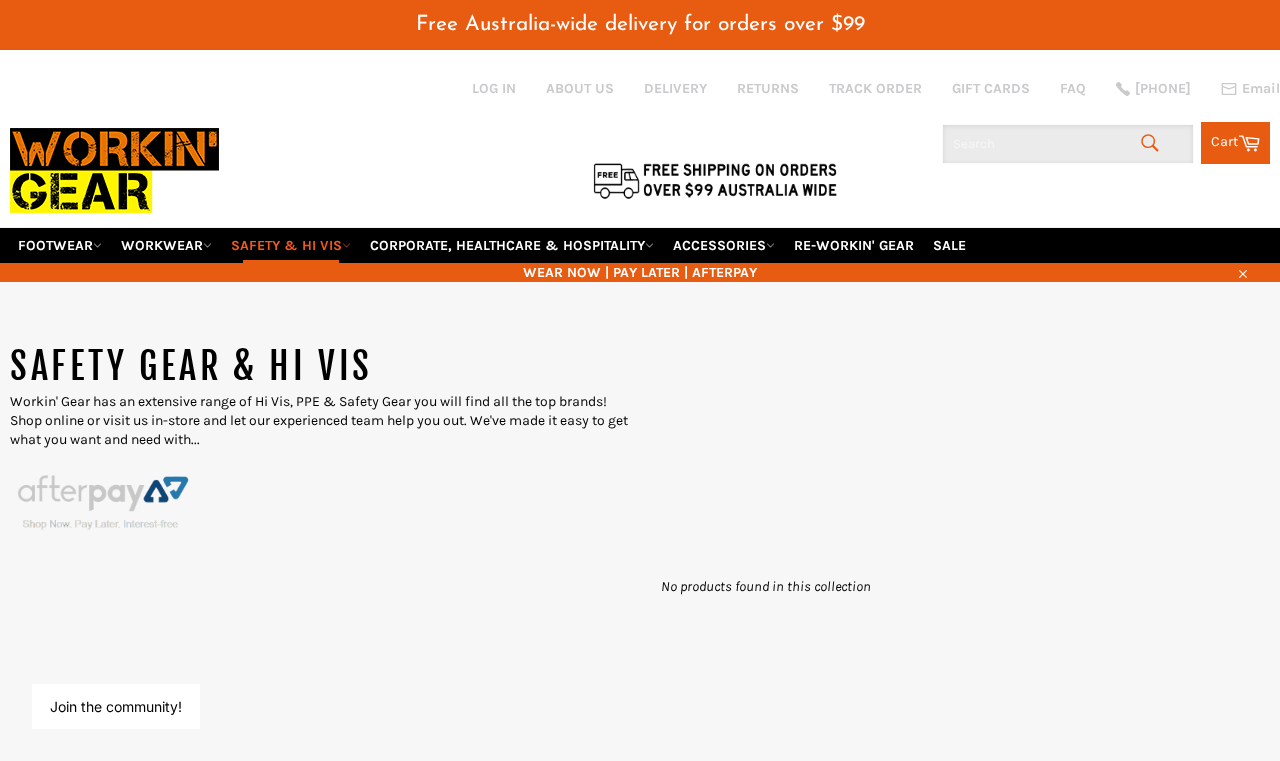 click at bounding box center (1068, 144) 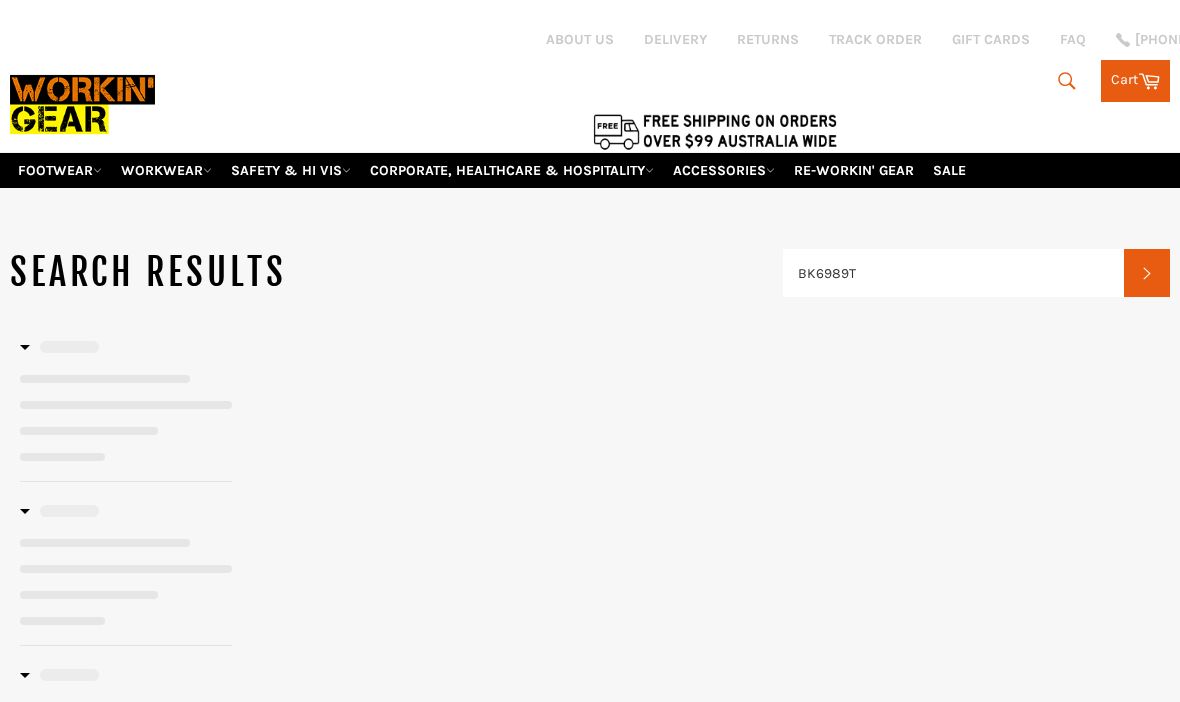 scroll, scrollTop: 0, scrollLeft: 0, axis: both 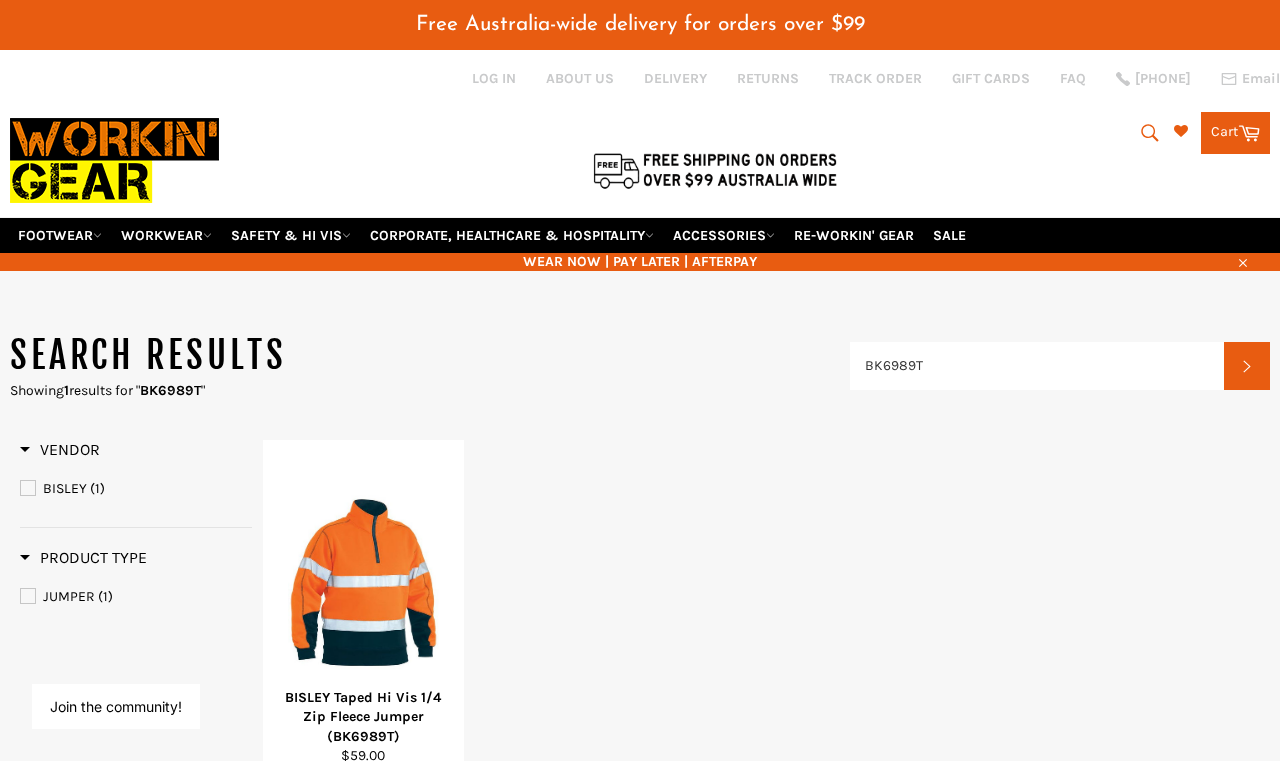 click at bounding box center (363, 582) 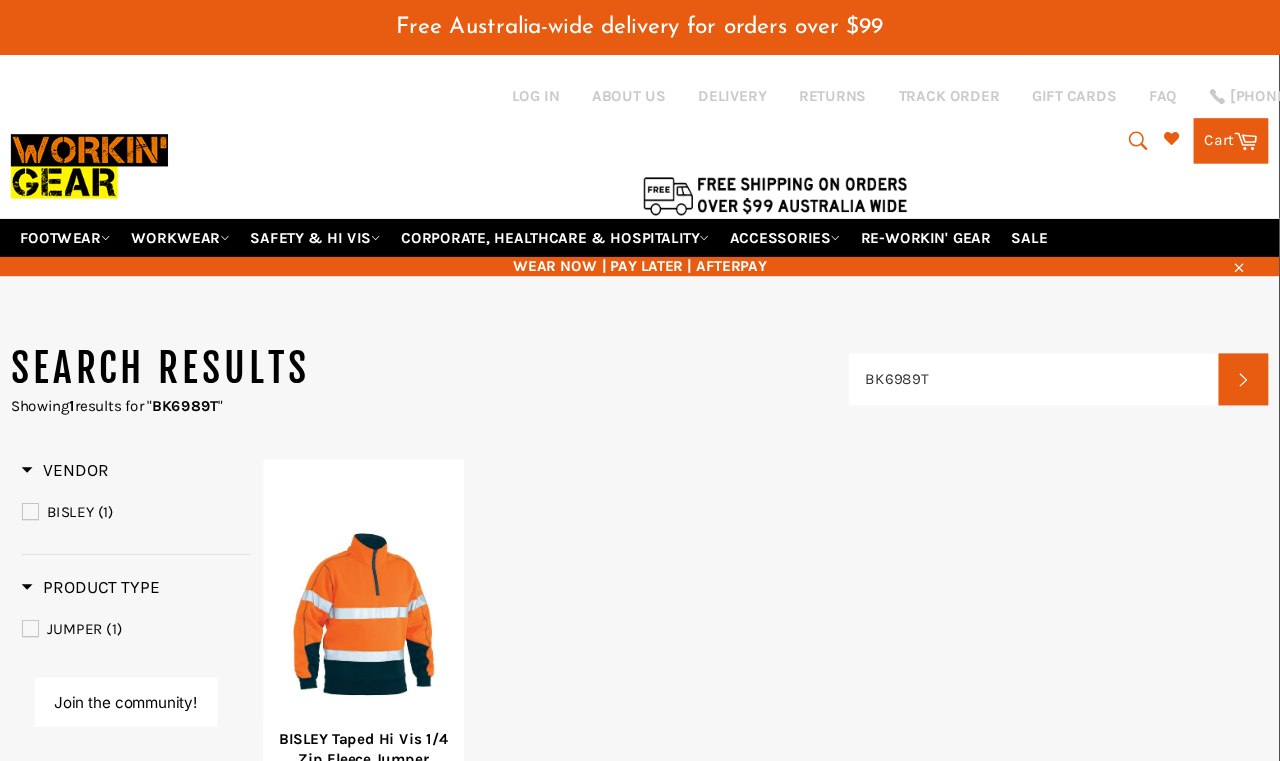 scroll, scrollTop: 10, scrollLeft: 0, axis: vertical 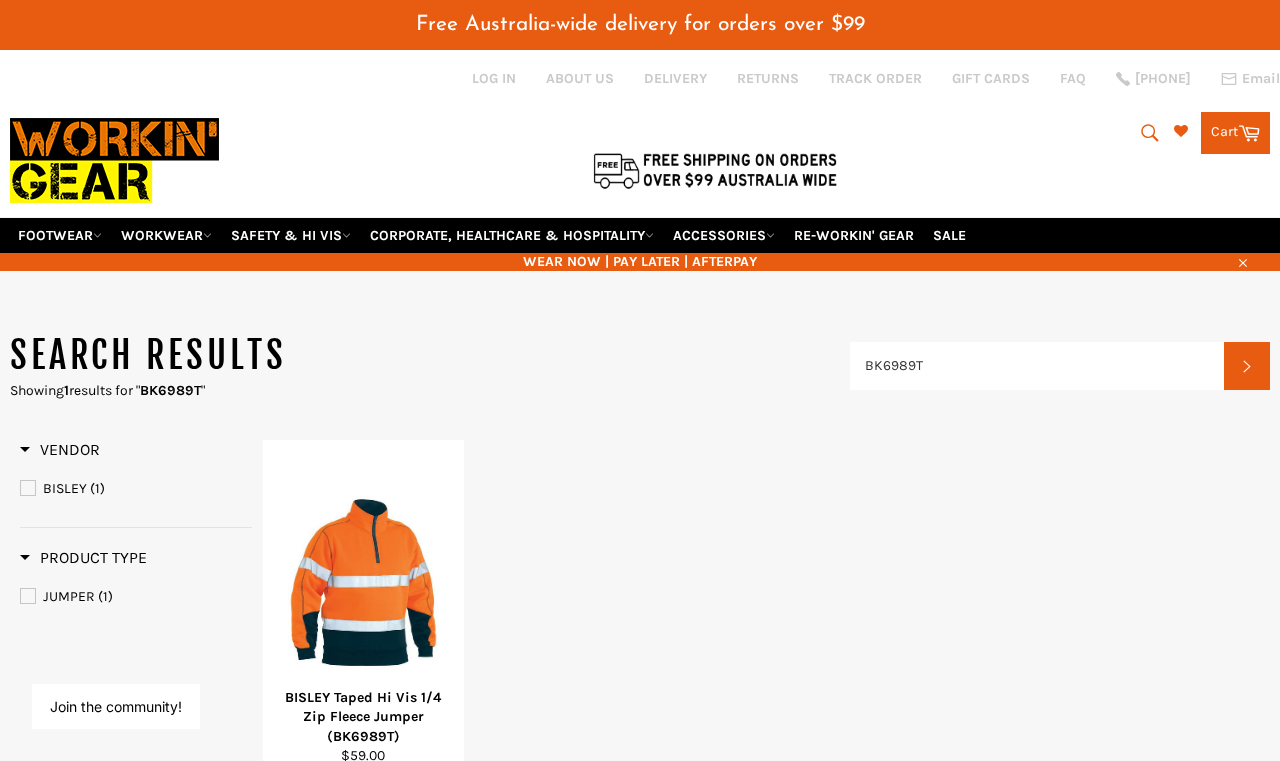 click at bounding box center (363, 582) 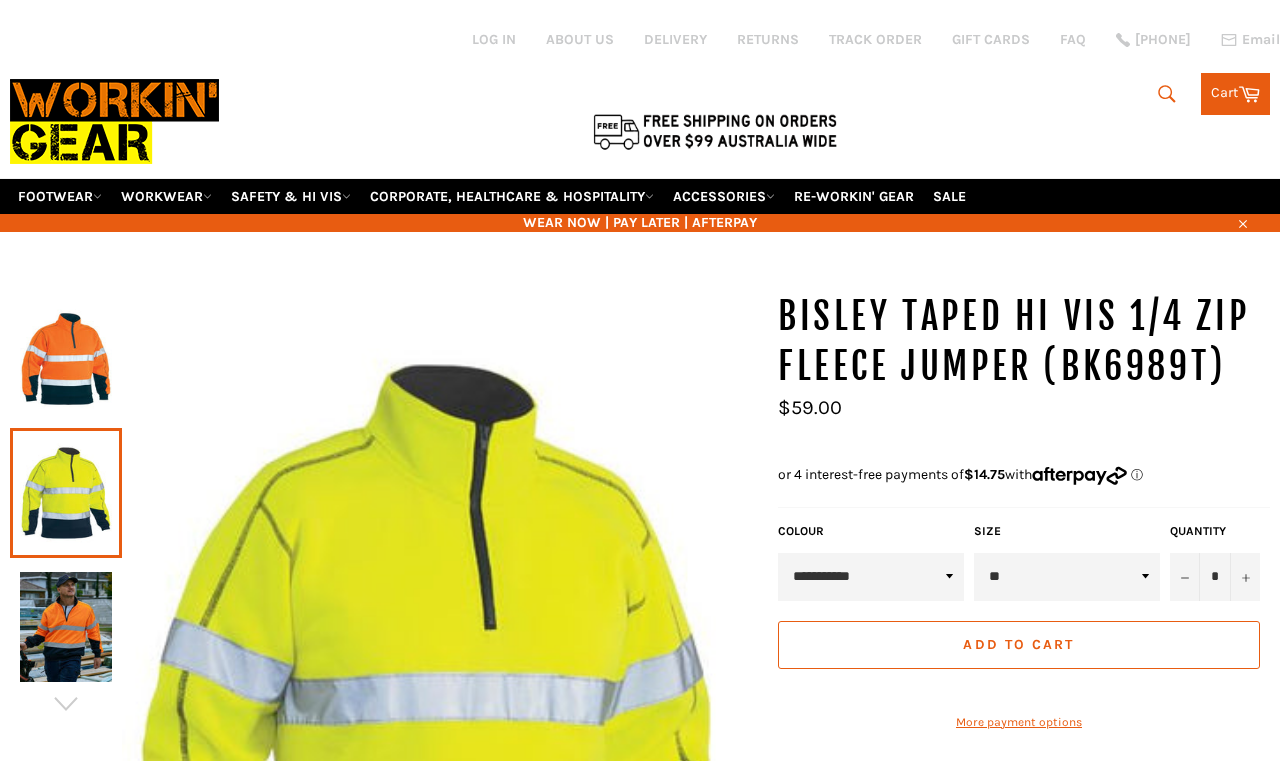 scroll, scrollTop: 10, scrollLeft: 0, axis: vertical 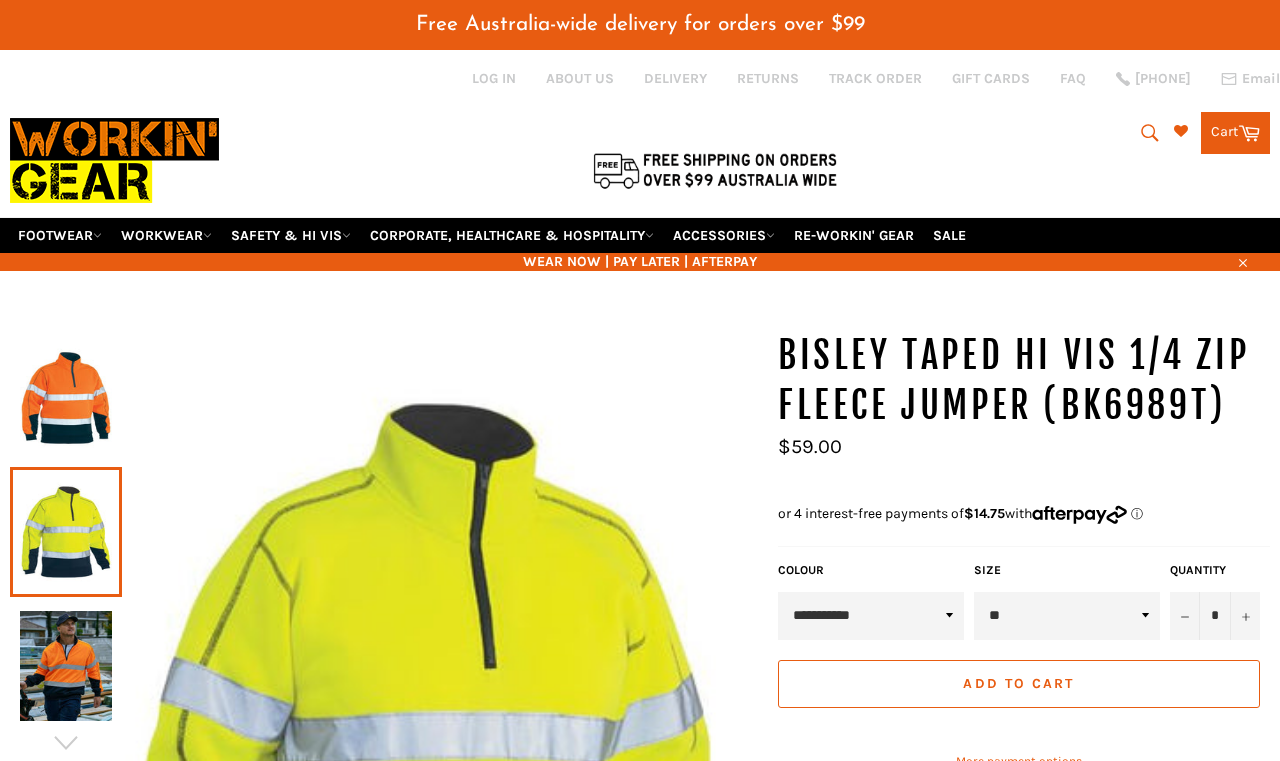click on "**********" at bounding box center [871, 616] 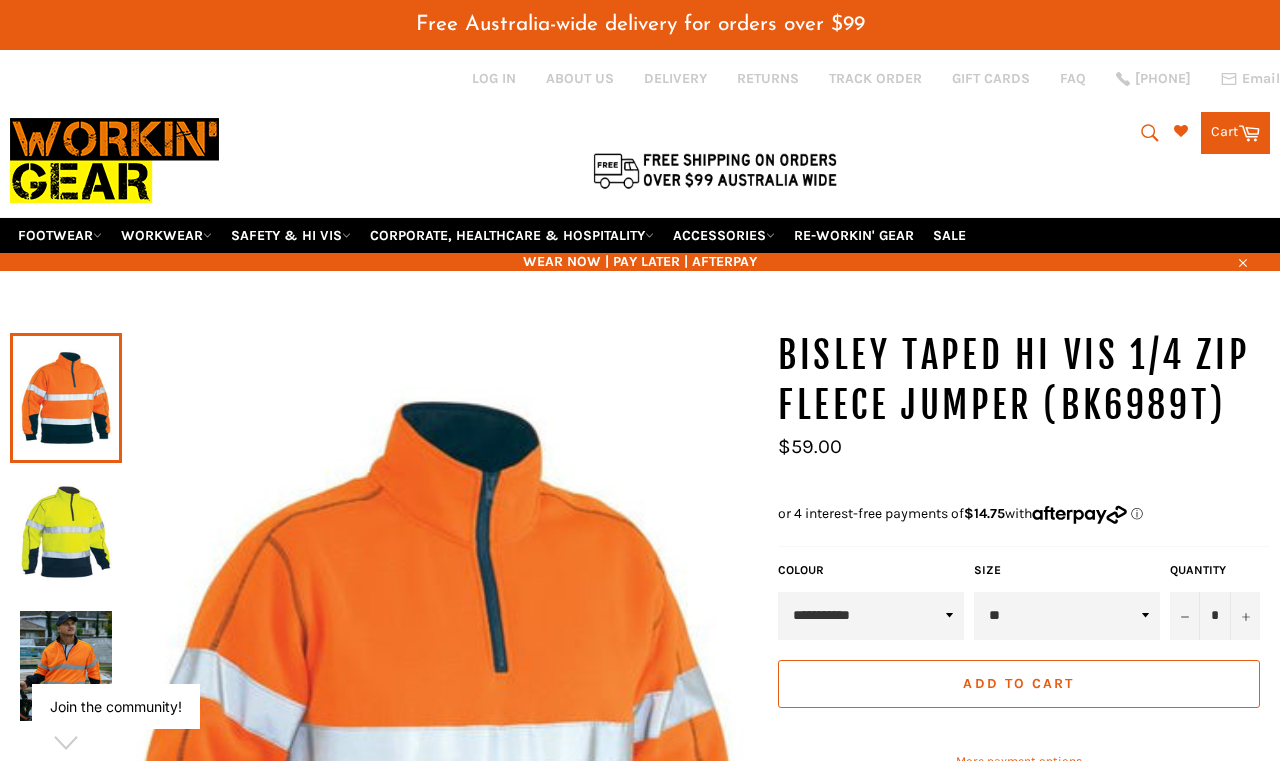 click on "**
*
*
*
**
***
***
***
***
***" at bounding box center [1067, 616] 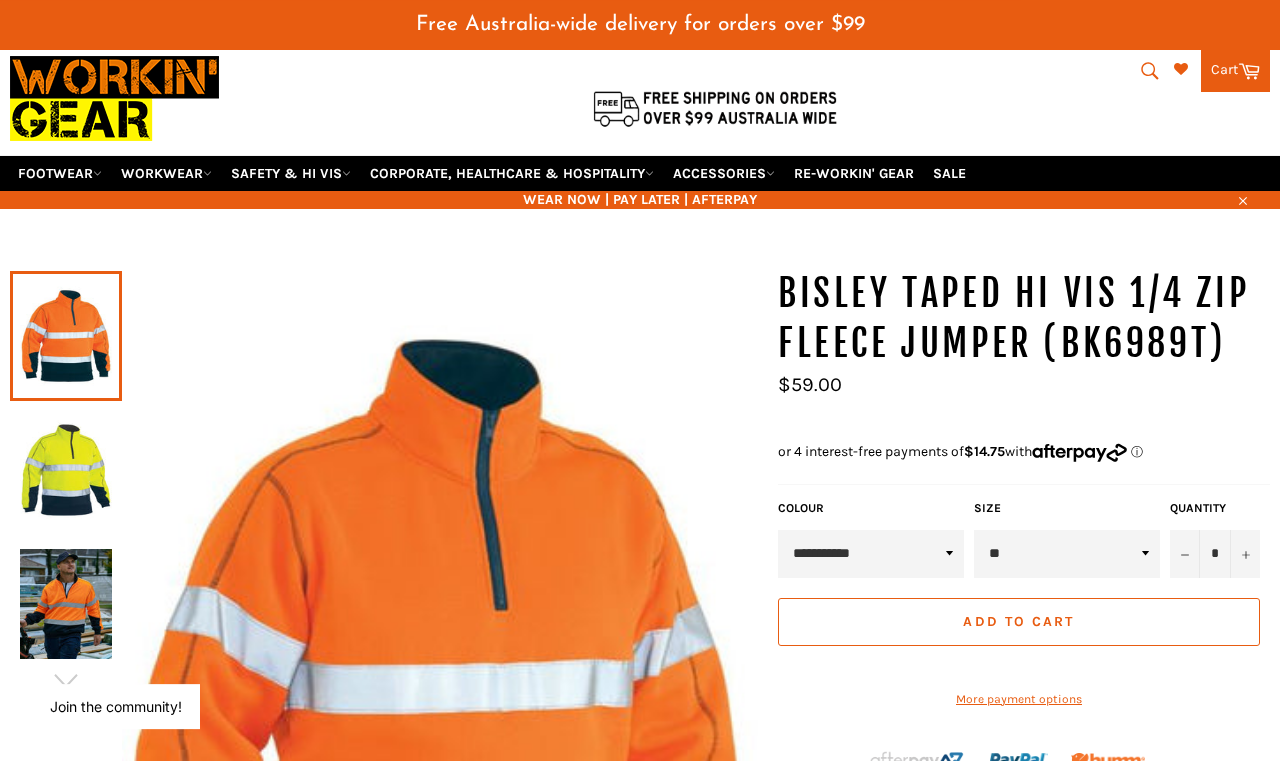 scroll, scrollTop: 74, scrollLeft: 0, axis: vertical 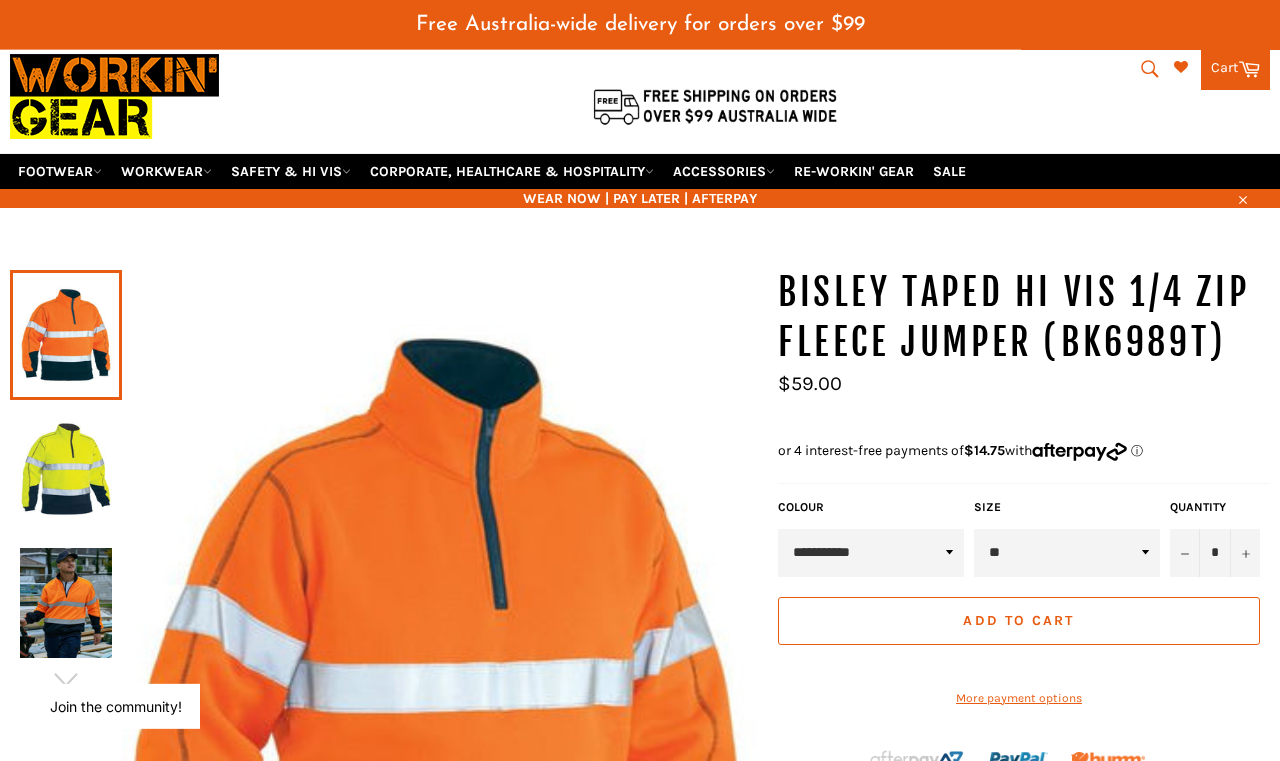 click on "Add to Cart" at bounding box center (1018, 620) 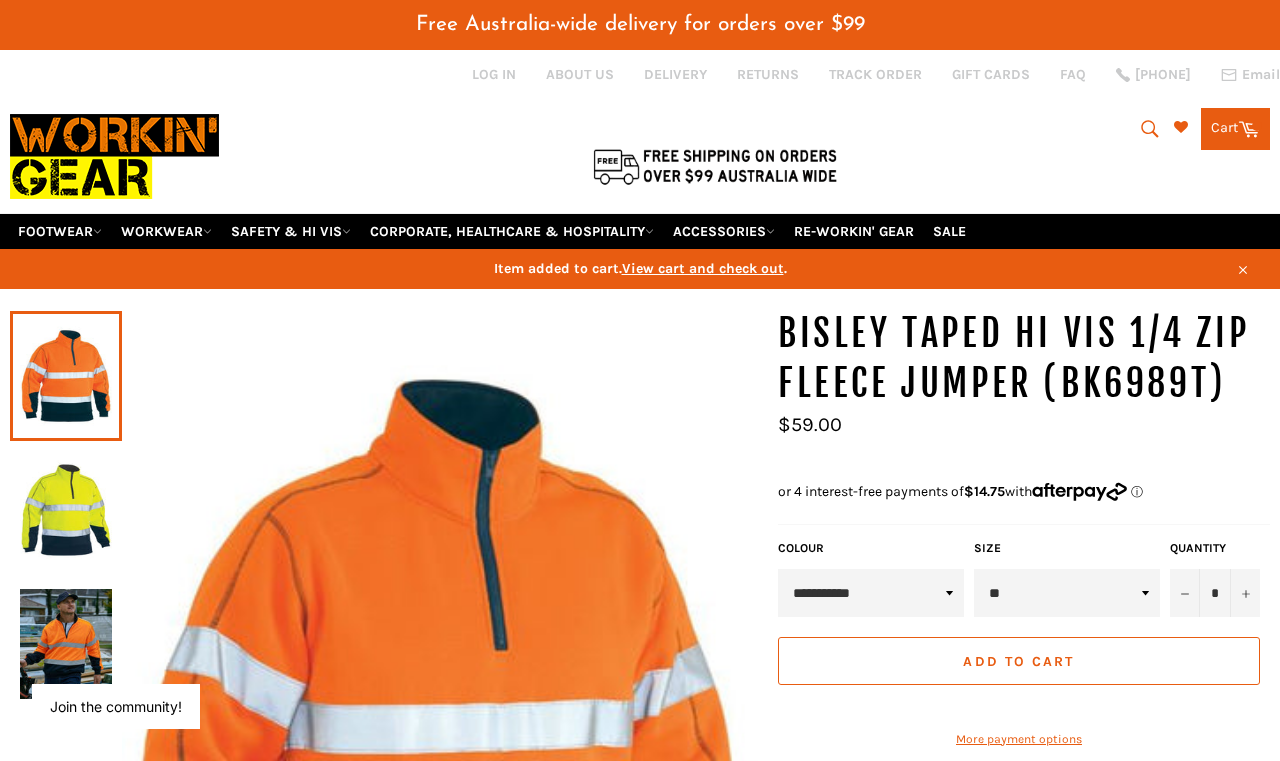 scroll, scrollTop: 0, scrollLeft: 0, axis: both 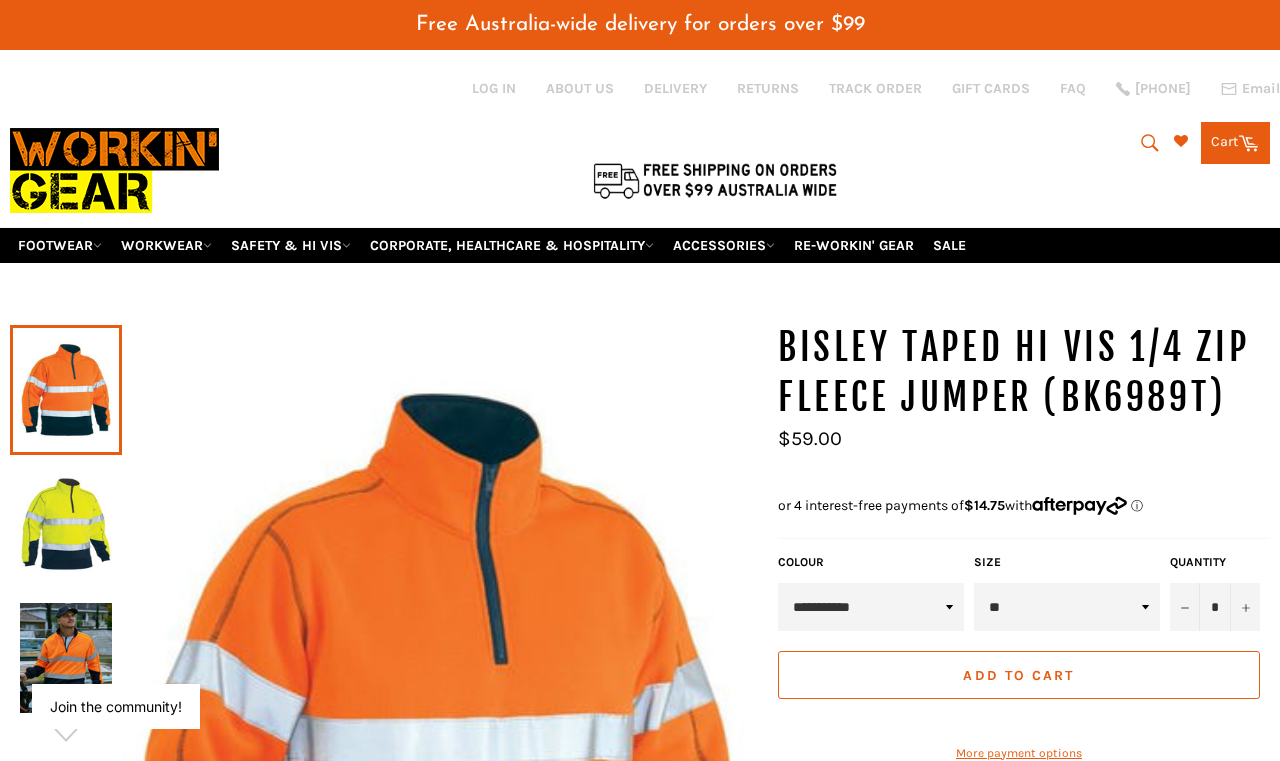 click on "Cart
Cart
0
items" at bounding box center (1235, 143) 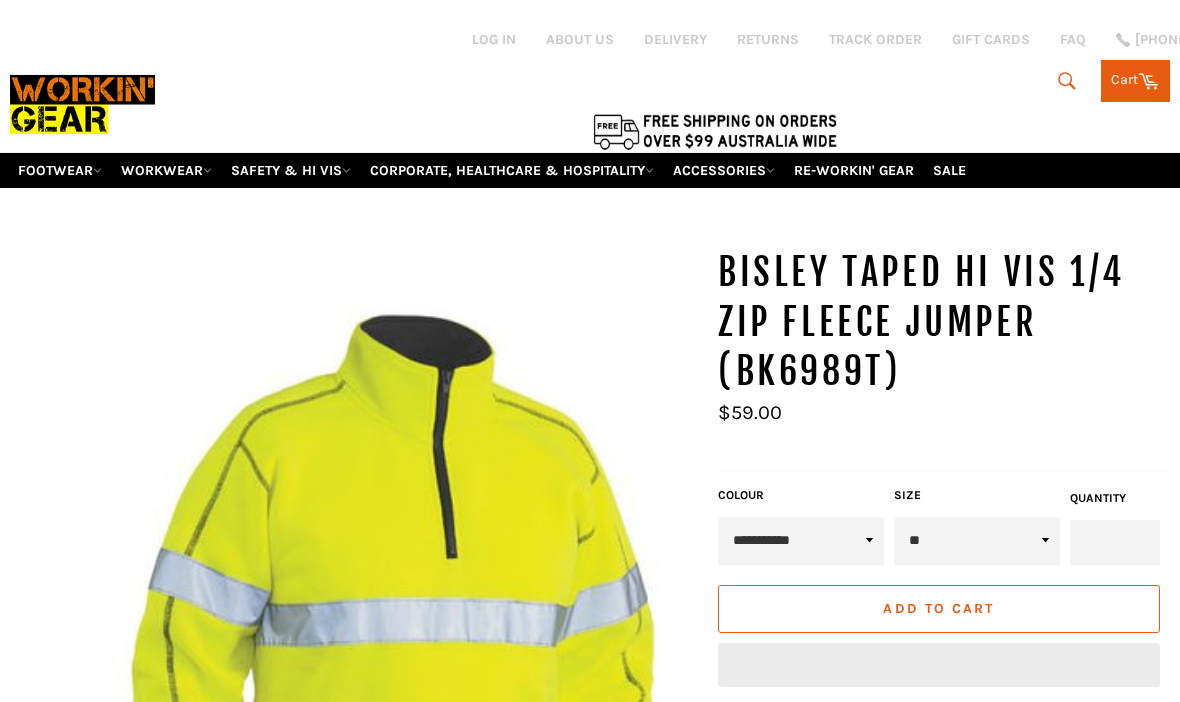 scroll, scrollTop: 0, scrollLeft: 0, axis: both 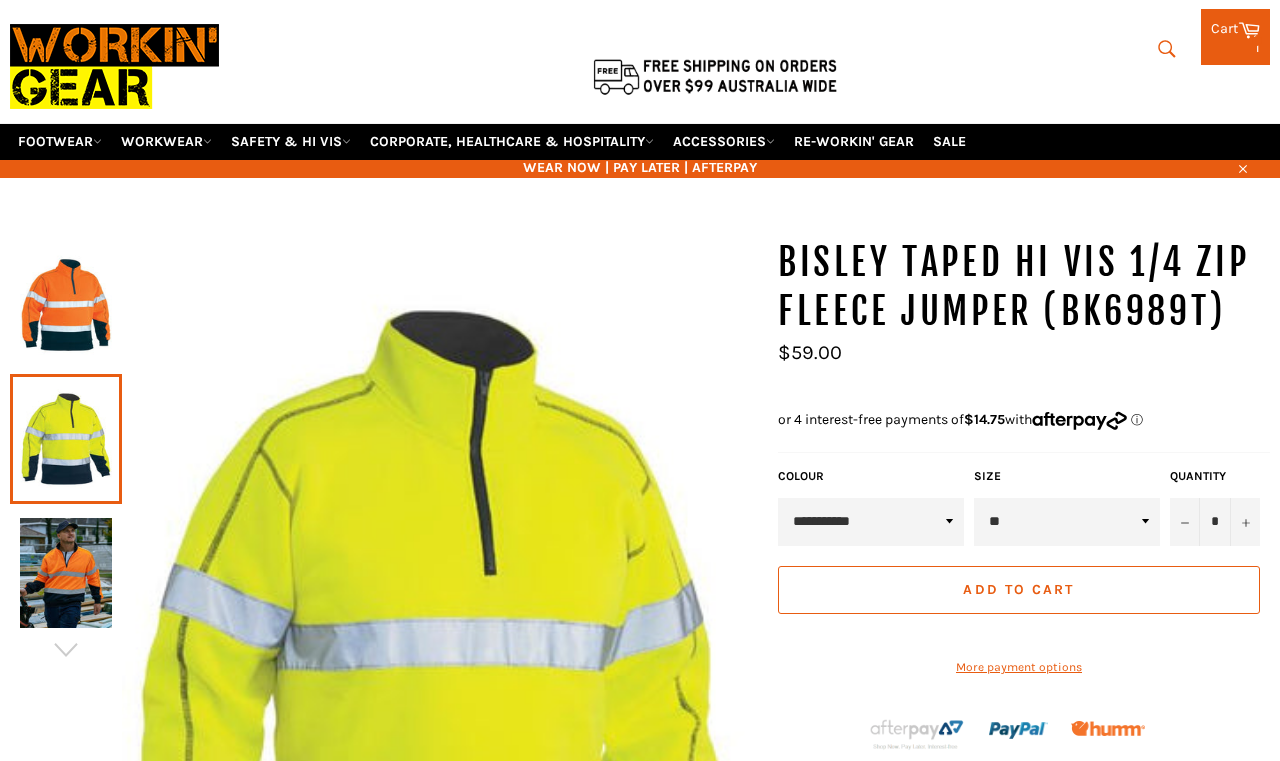 click on "**********" at bounding box center [871, 522] 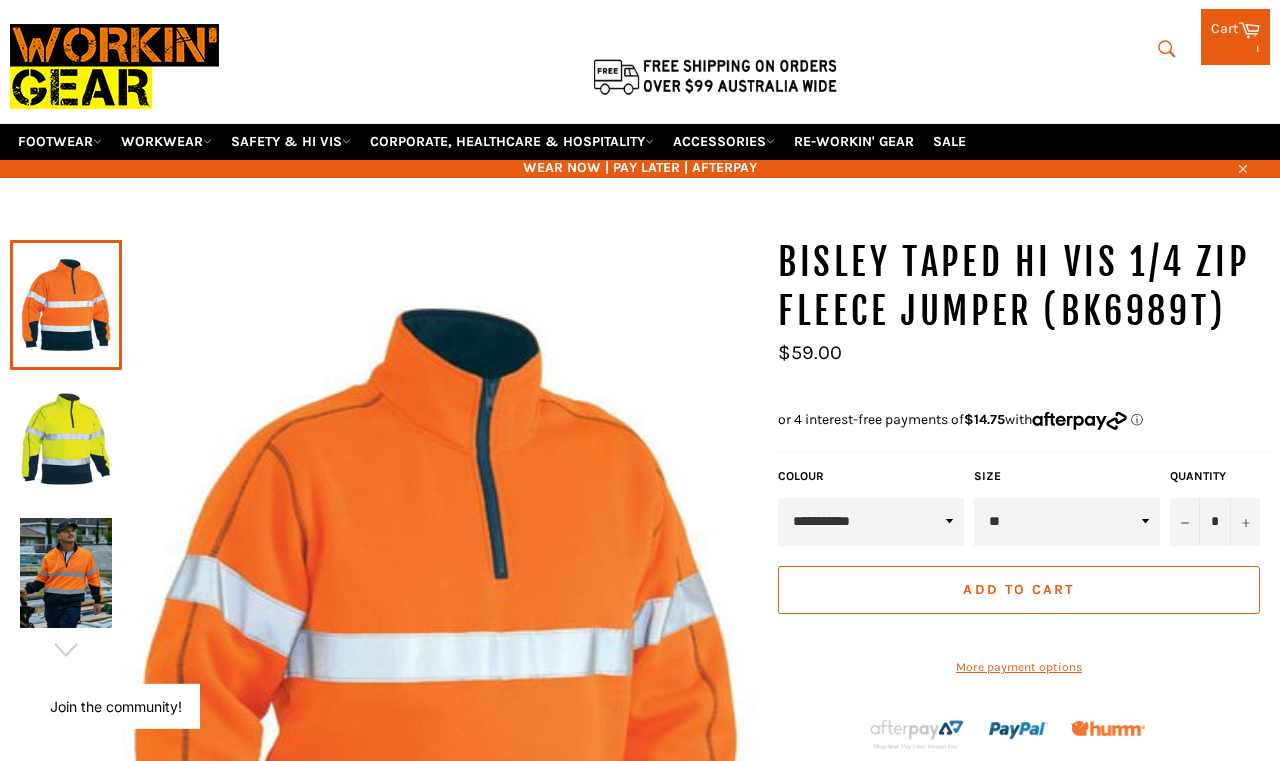 click on "**
*
*
*
**
***
***
***
***
***" at bounding box center (1067, 522) 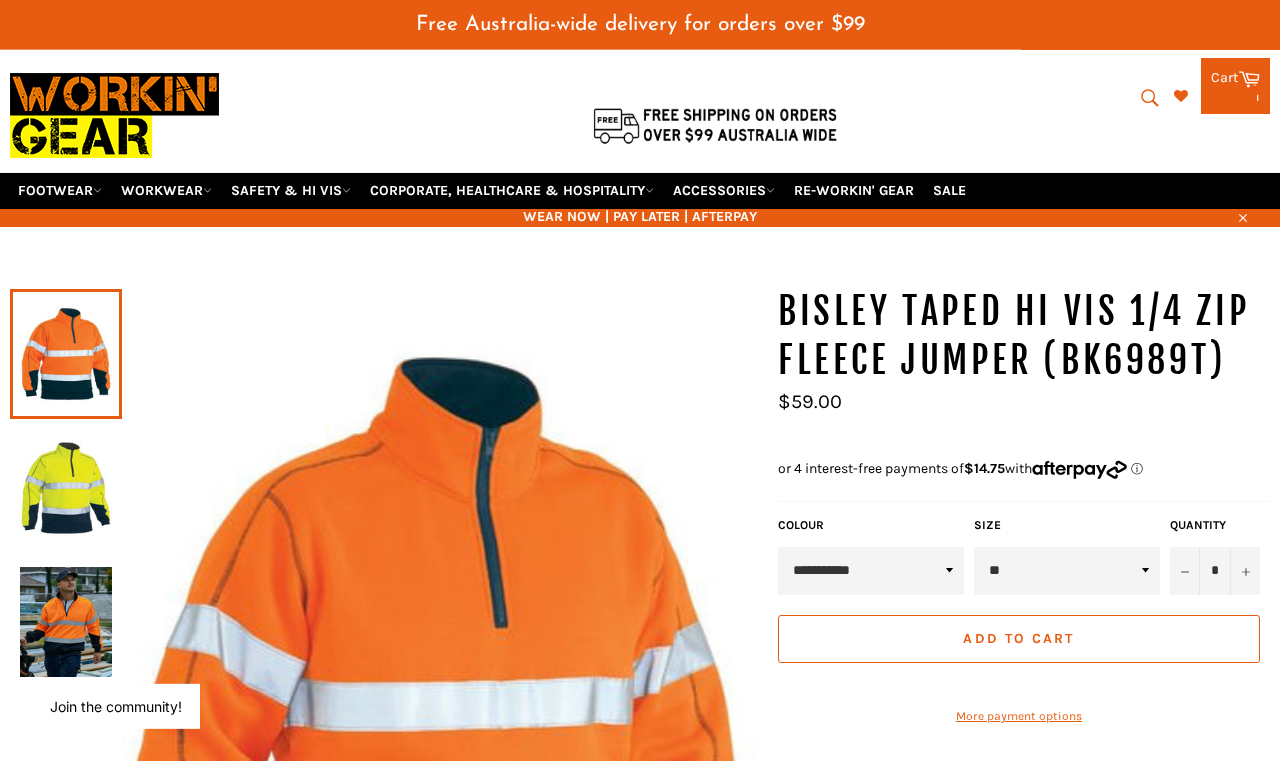 click at bounding box center (114, 115) 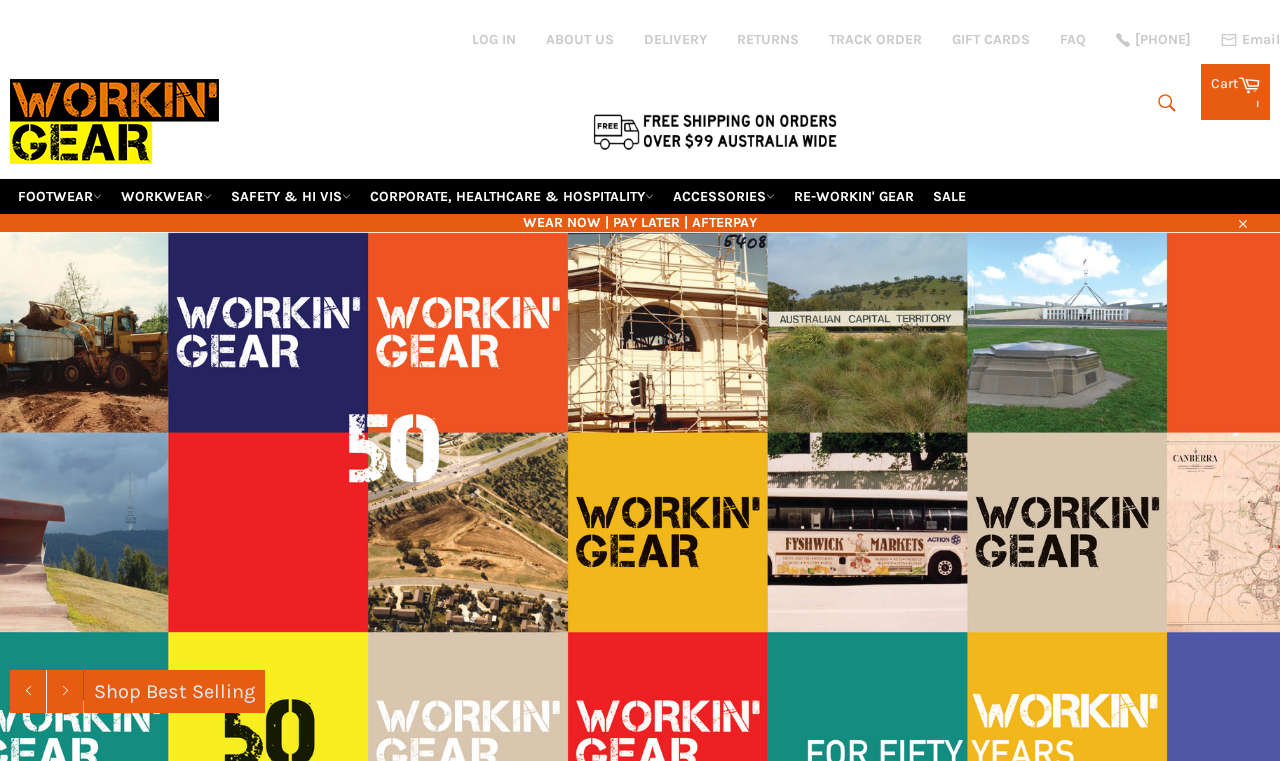 scroll, scrollTop: 10, scrollLeft: 0, axis: vertical 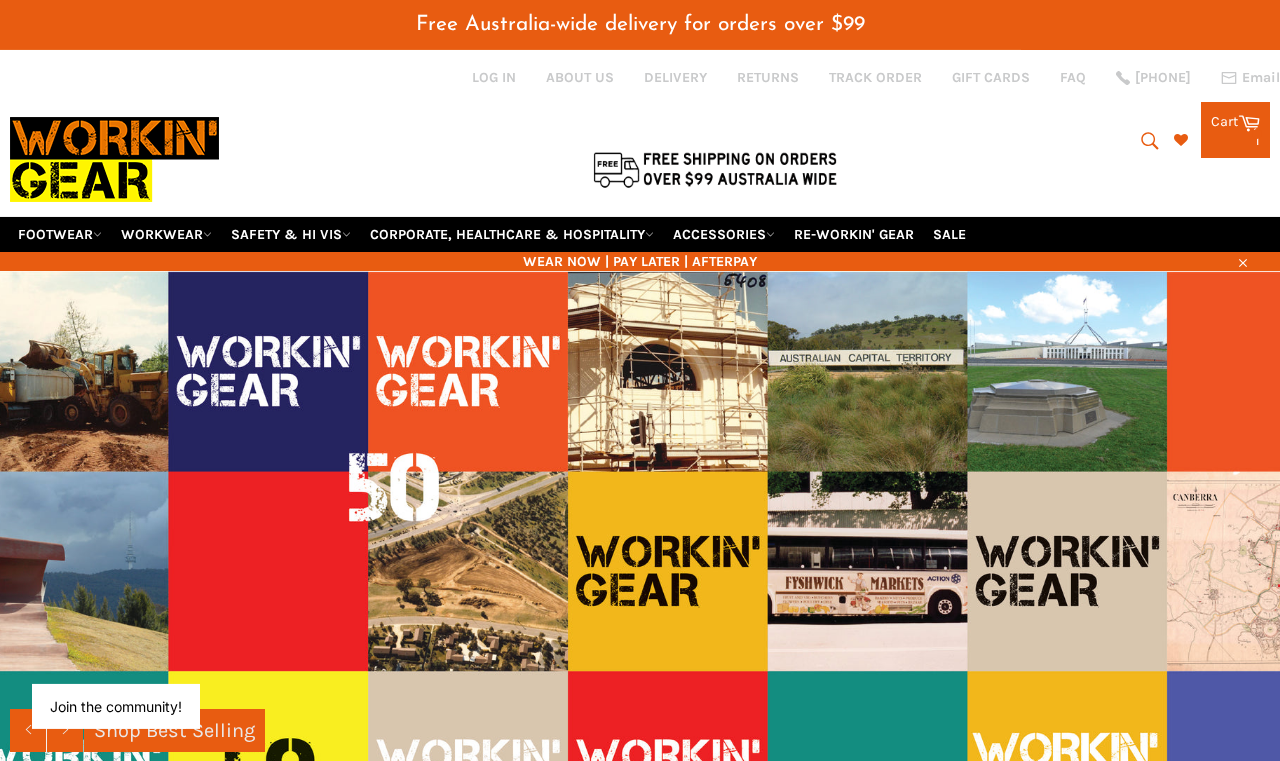 click on "WORKWEAR" at bounding box center [166, 234] 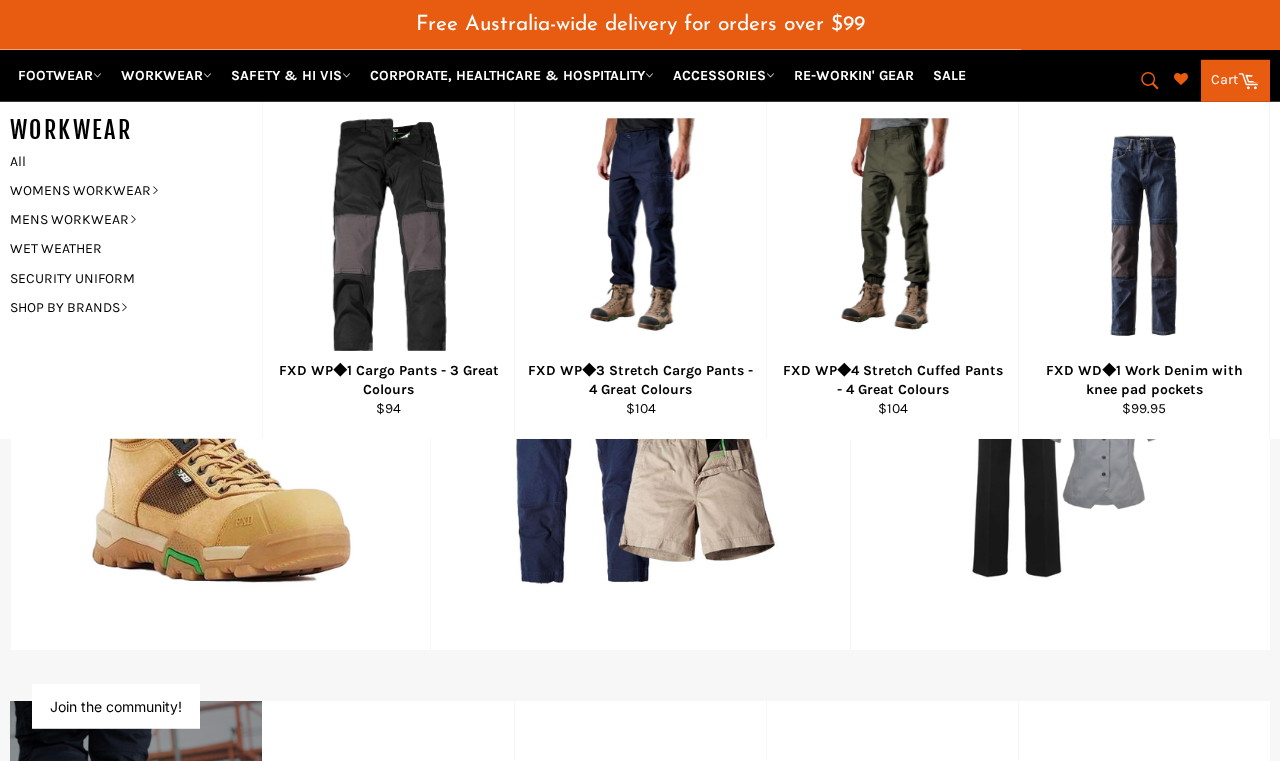 scroll, scrollTop: 996, scrollLeft: 0, axis: vertical 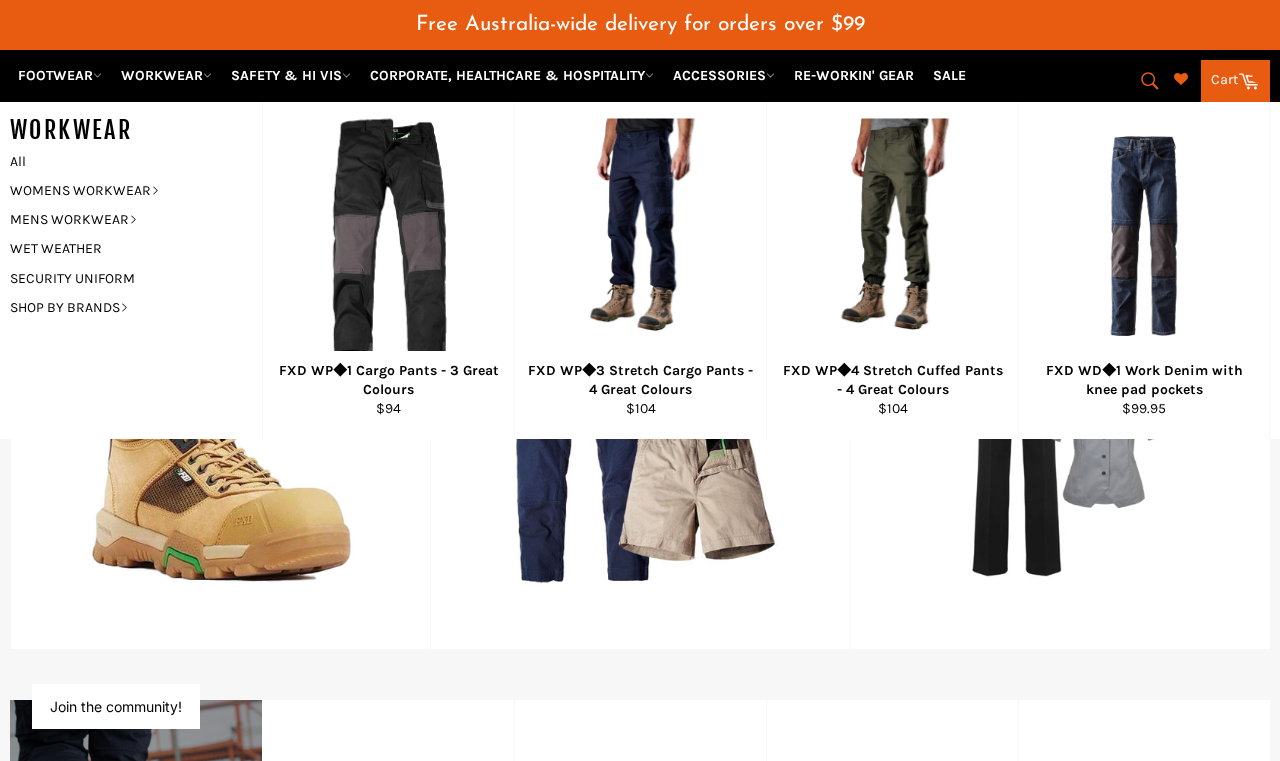 click on "SAFETY & HI VIS" at bounding box center [291, 75] 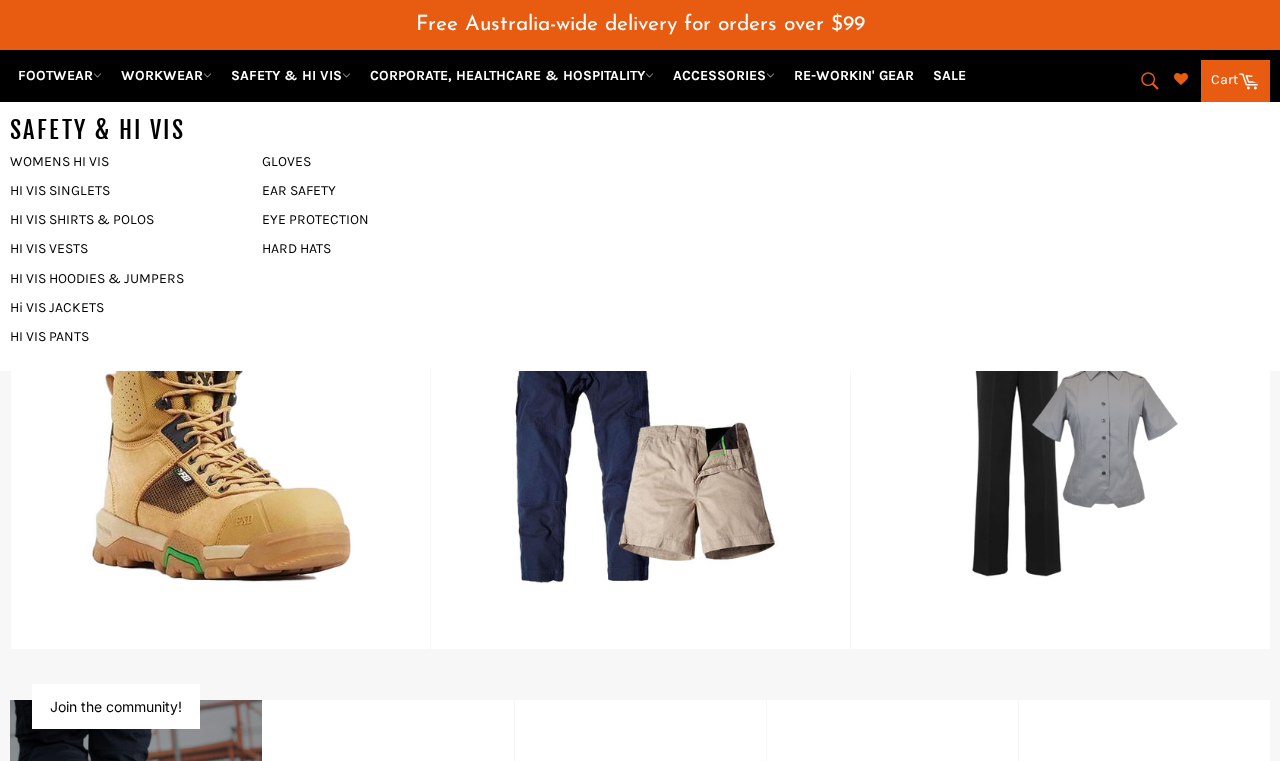 click 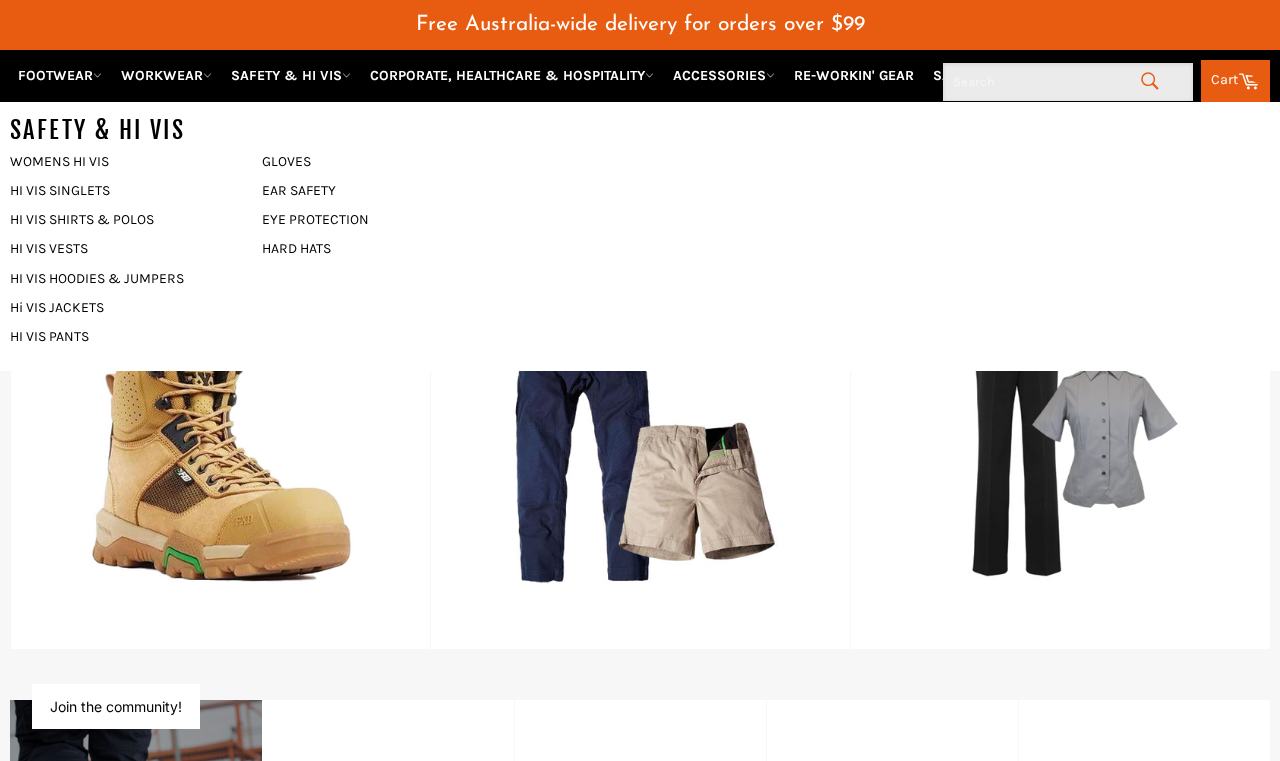 scroll, scrollTop: 995, scrollLeft: 0, axis: vertical 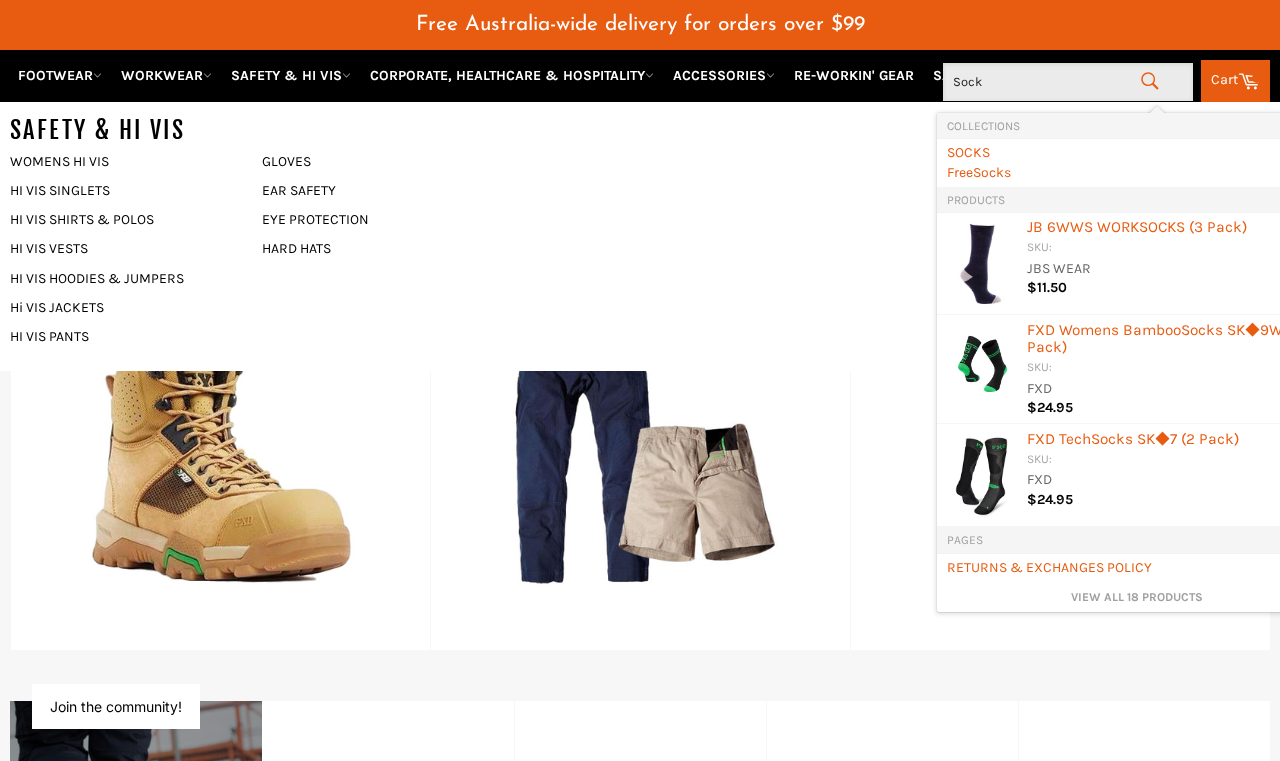 type on "Socks" 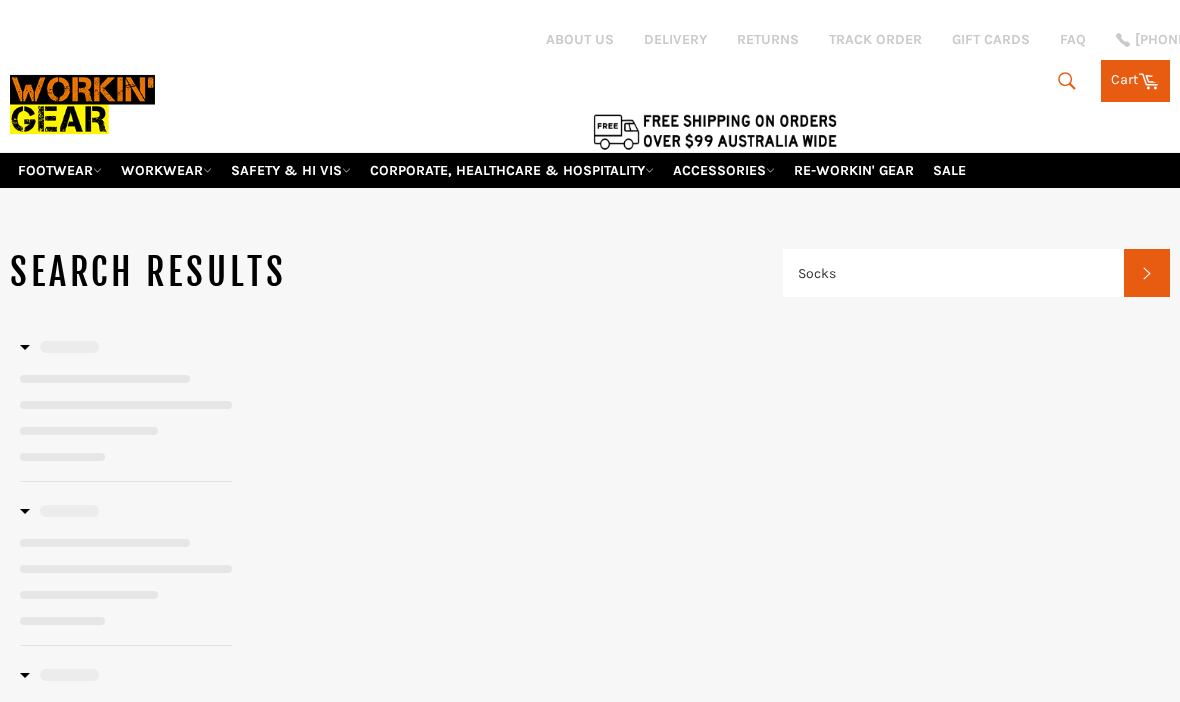 scroll, scrollTop: 0, scrollLeft: 0, axis: both 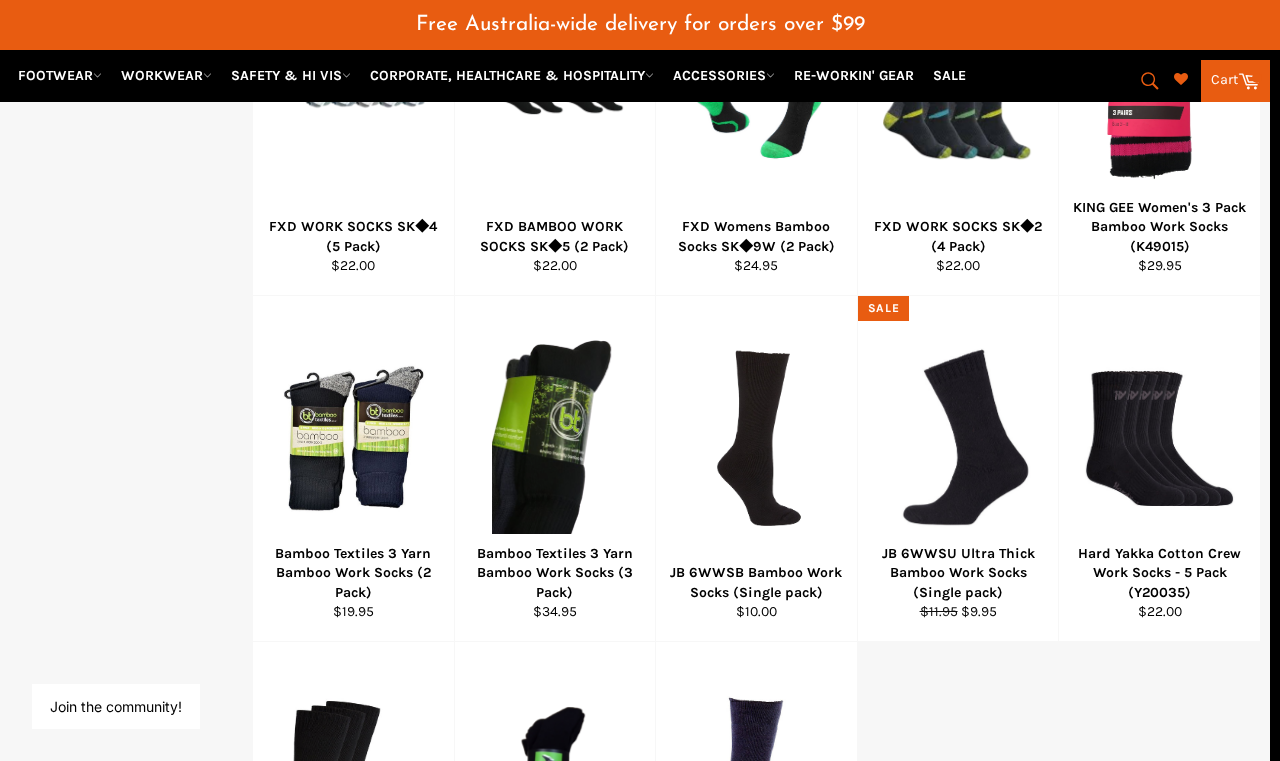 click at bounding box center (958, 438) 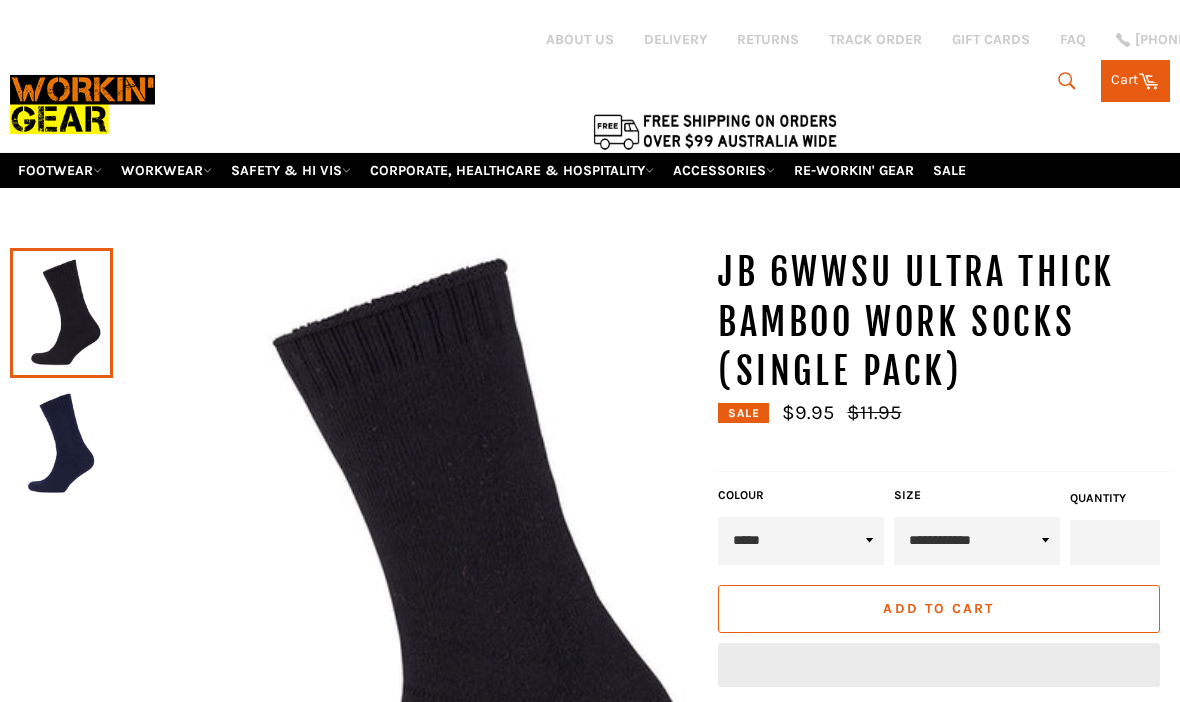 scroll, scrollTop: 0, scrollLeft: 0, axis: both 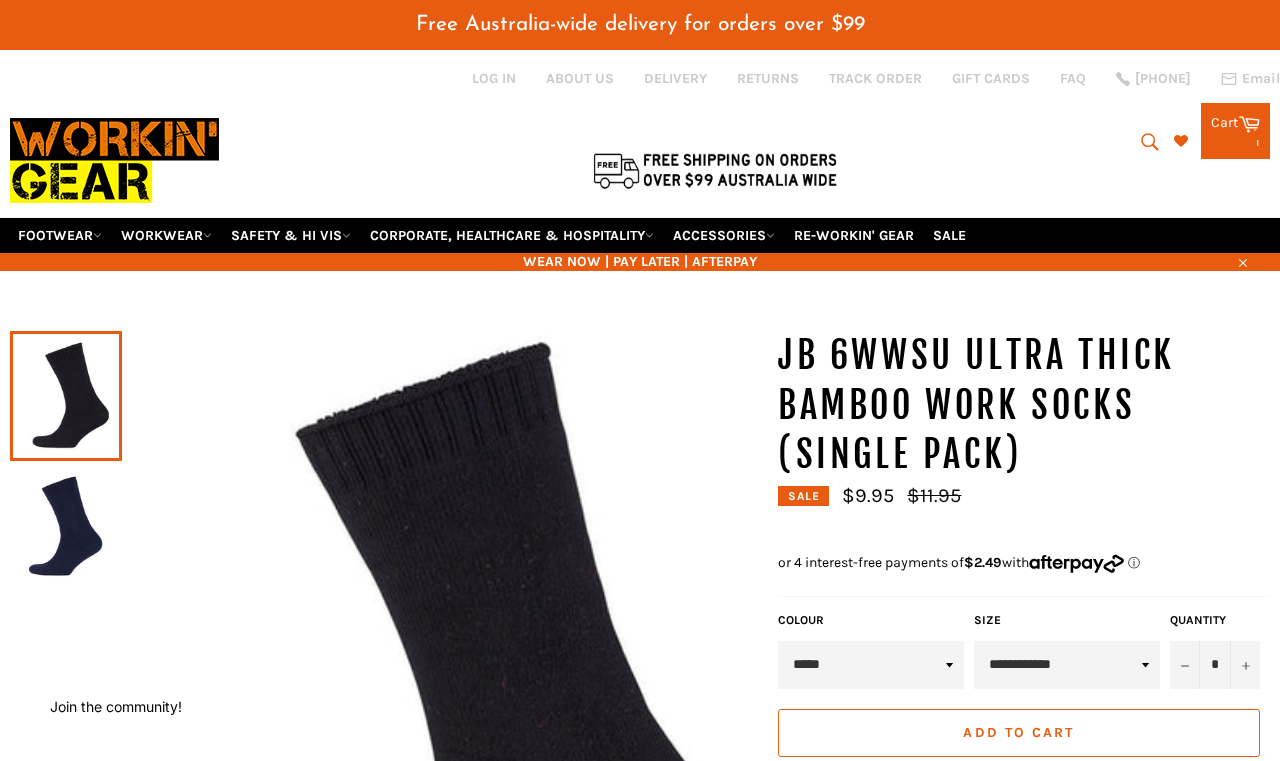 click on "**********" at bounding box center [1067, 665] 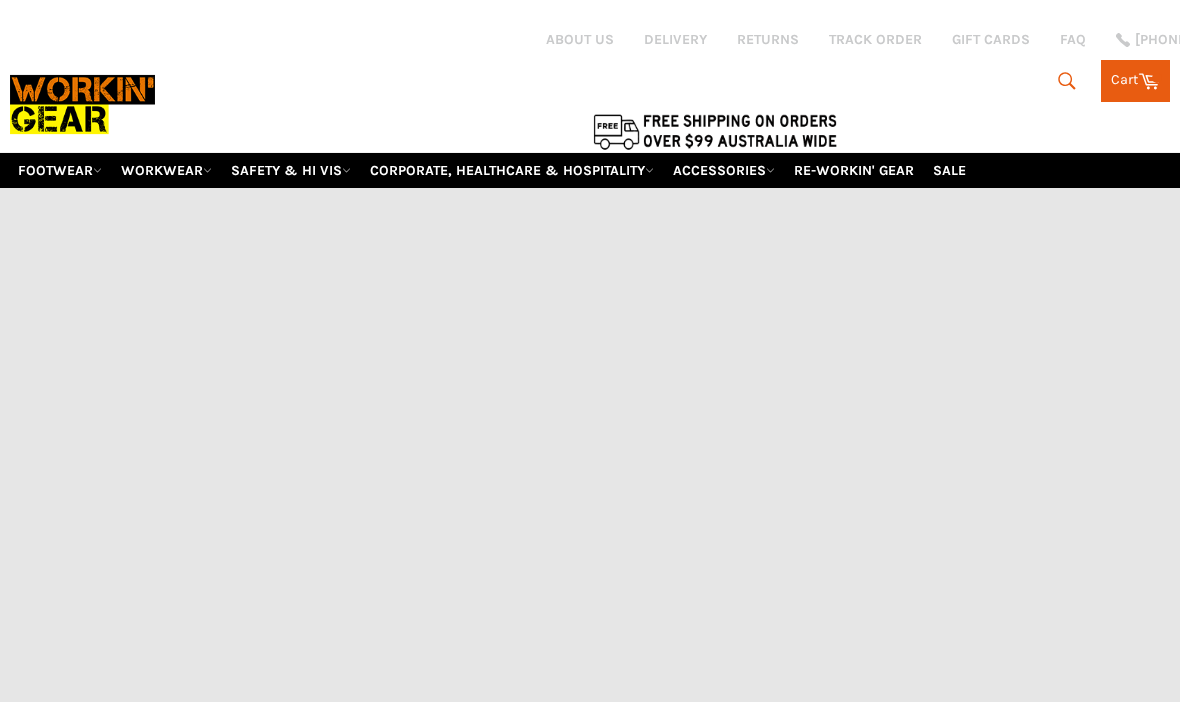 scroll, scrollTop: 0, scrollLeft: 0, axis: both 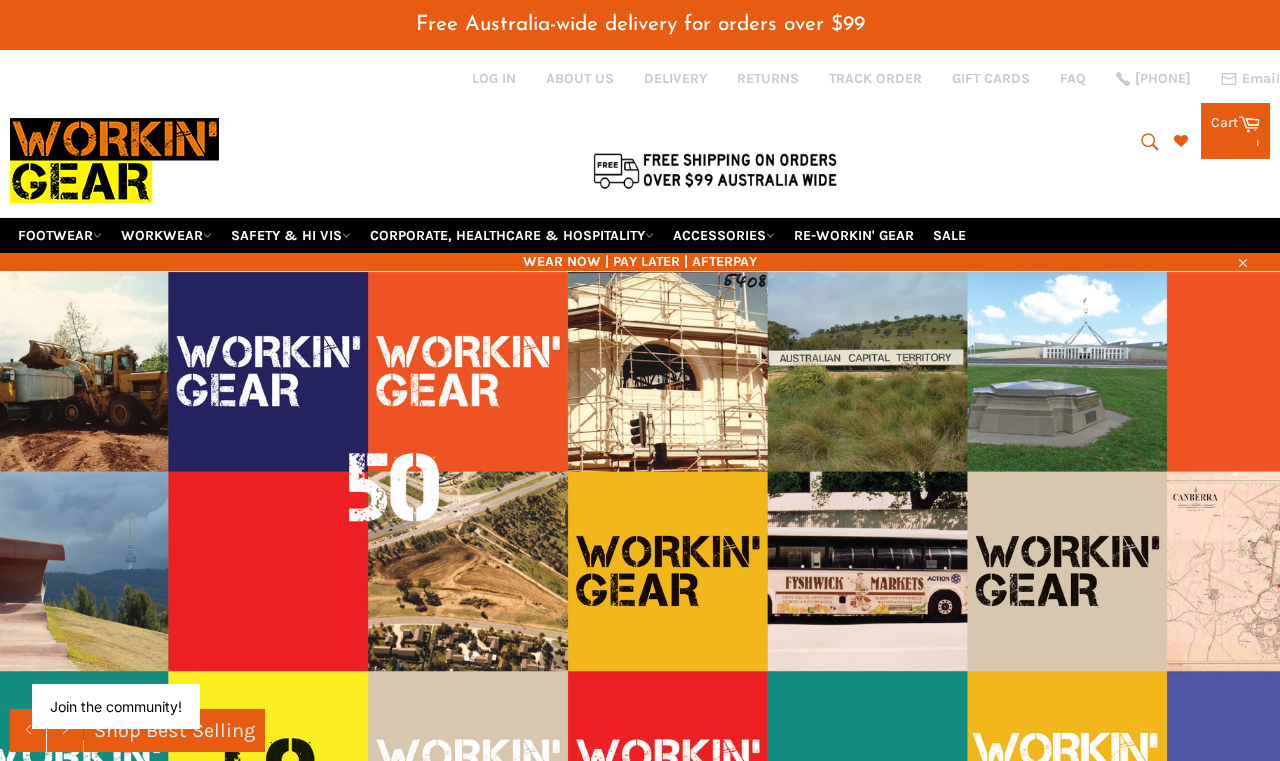 click on "WORKWEAR" at bounding box center [166, 235] 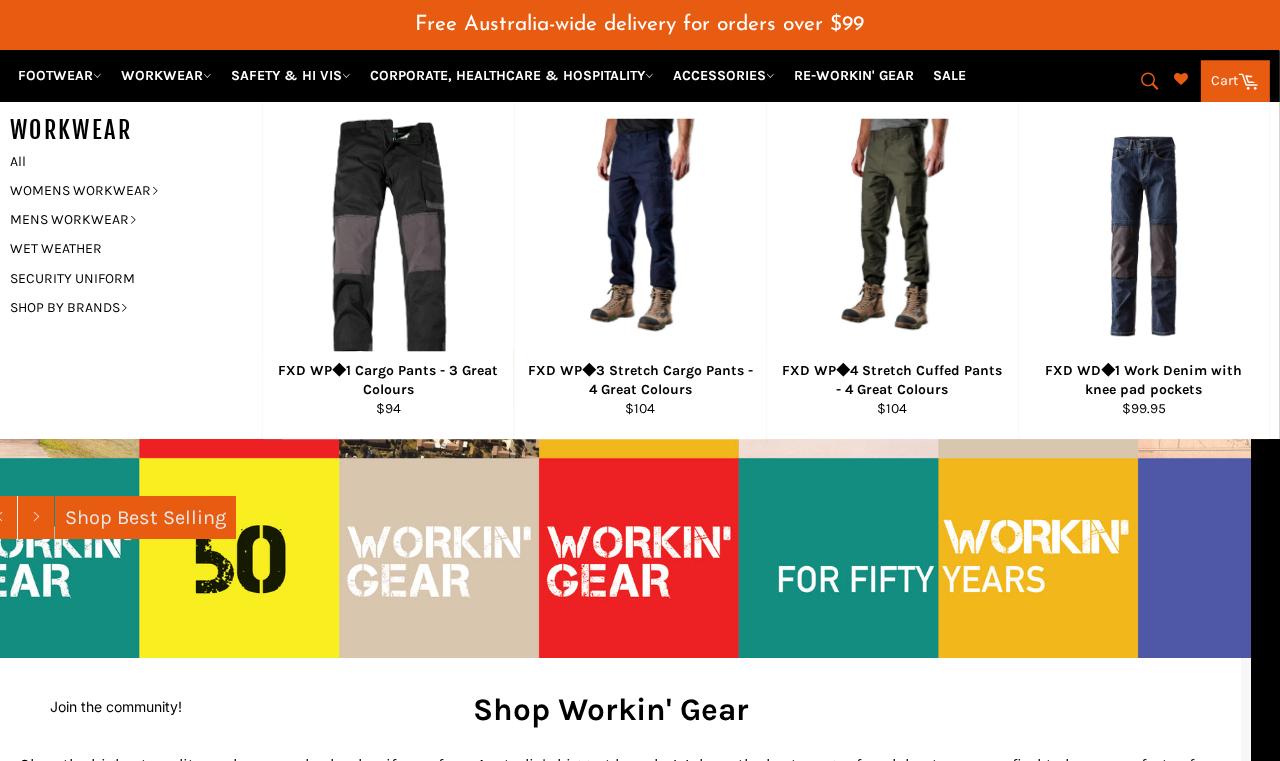 scroll, scrollTop: 240, scrollLeft: 30, axis: both 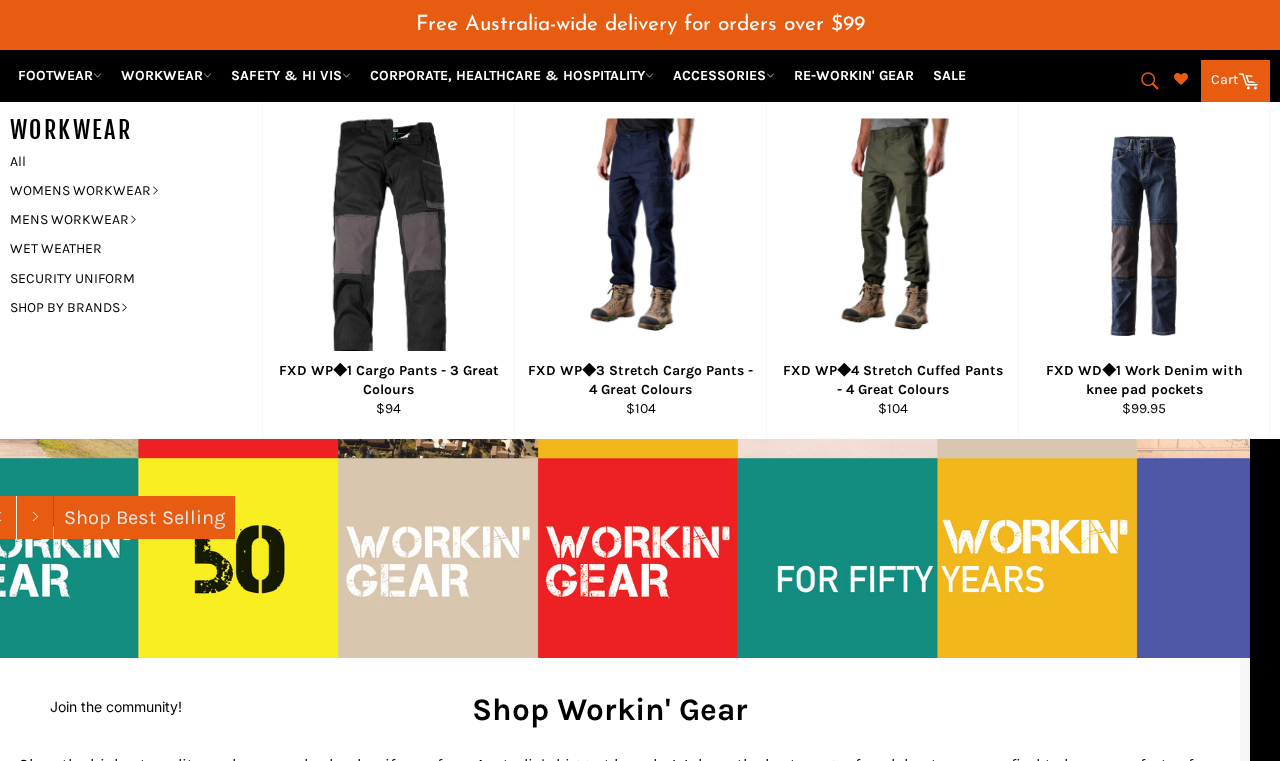 click on "Cart
Cart" at bounding box center (1235, 81) 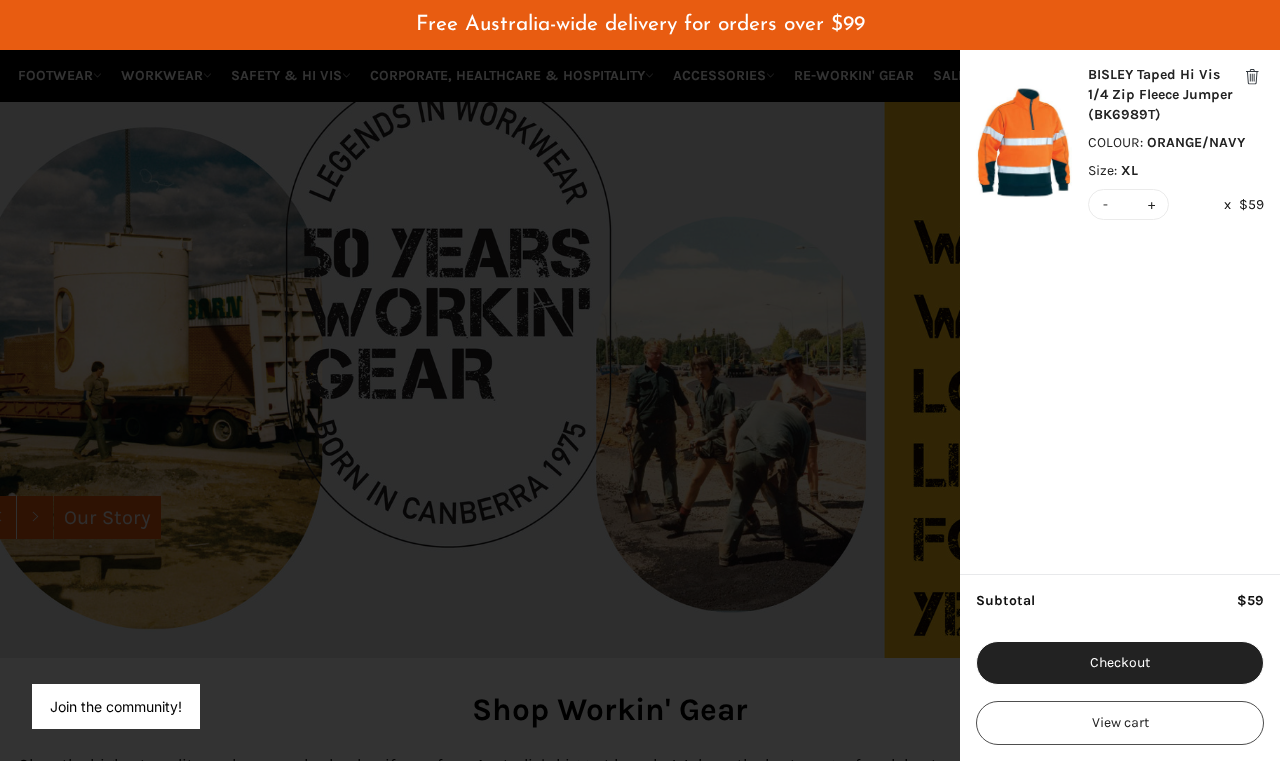 click at bounding box center [640, 380] 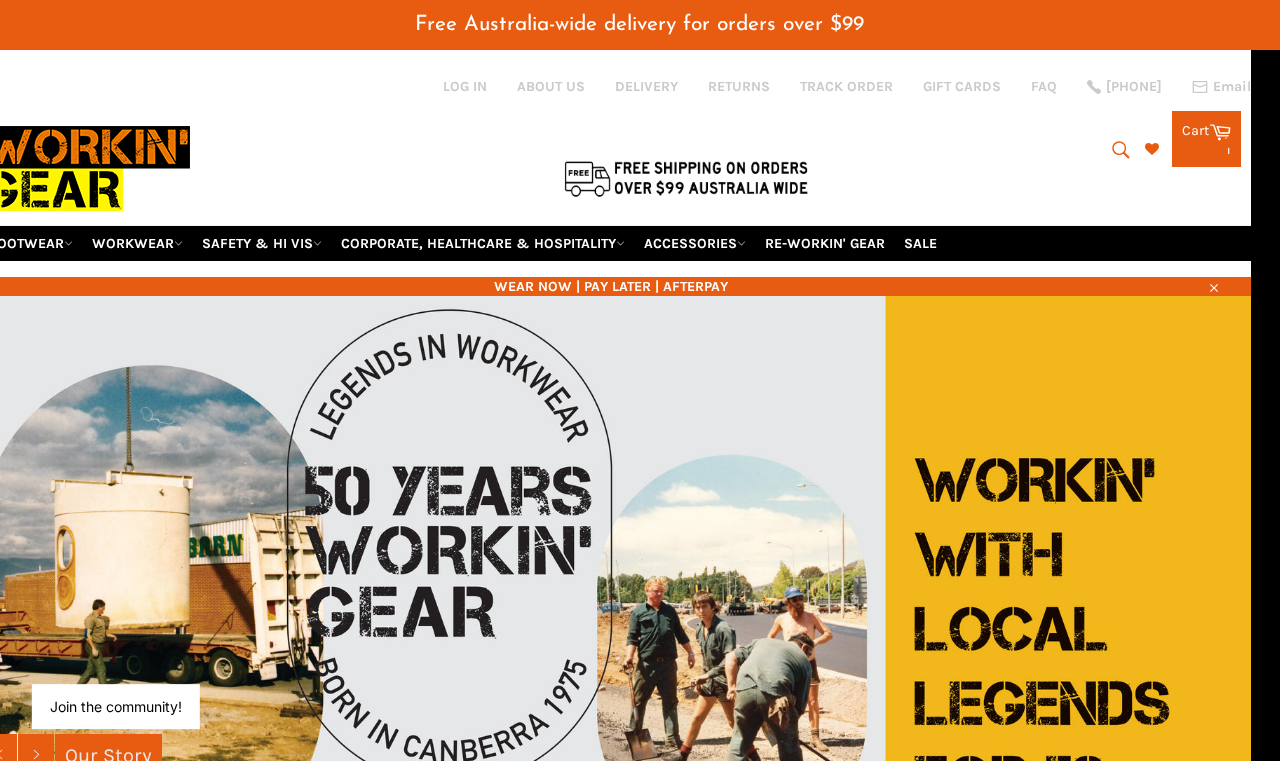 scroll, scrollTop: 0, scrollLeft: 29, axis: horizontal 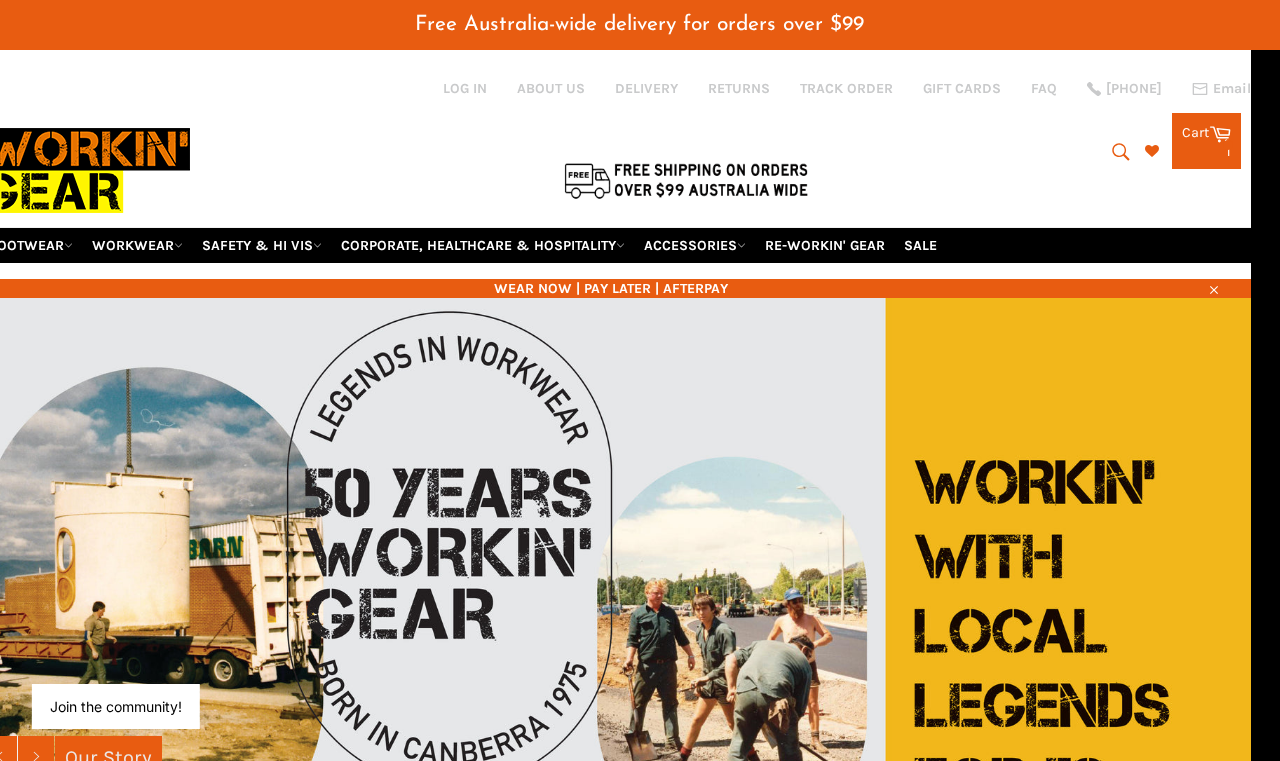 click on "SALE" at bounding box center (920, 245) 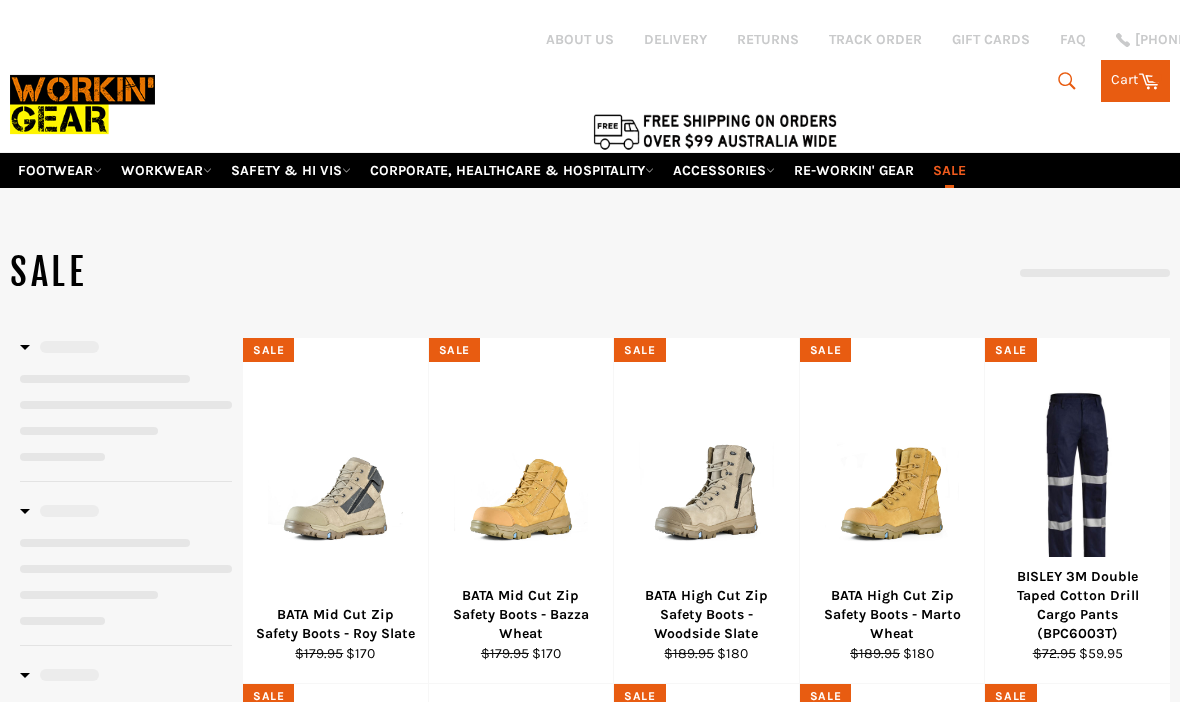 scroll, scrollTop: 0, scrollLeft: 0, axis: both 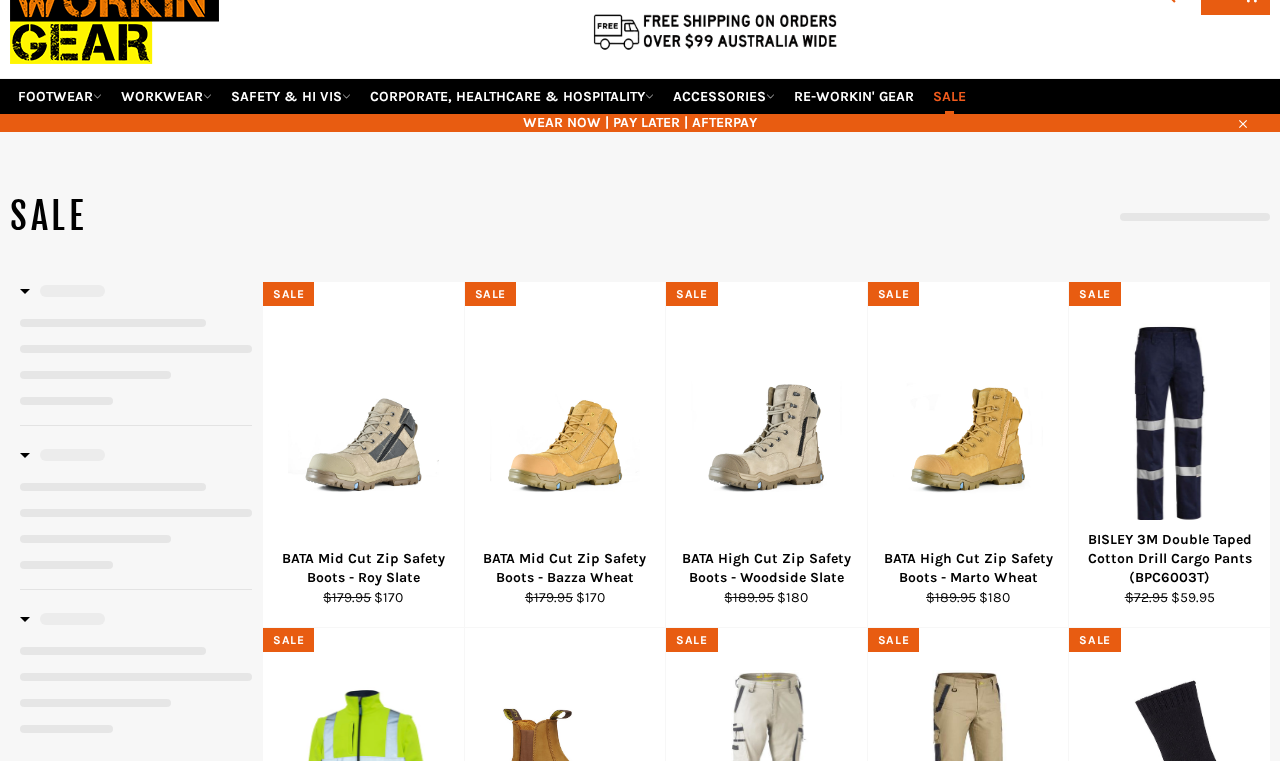 select on "**********" 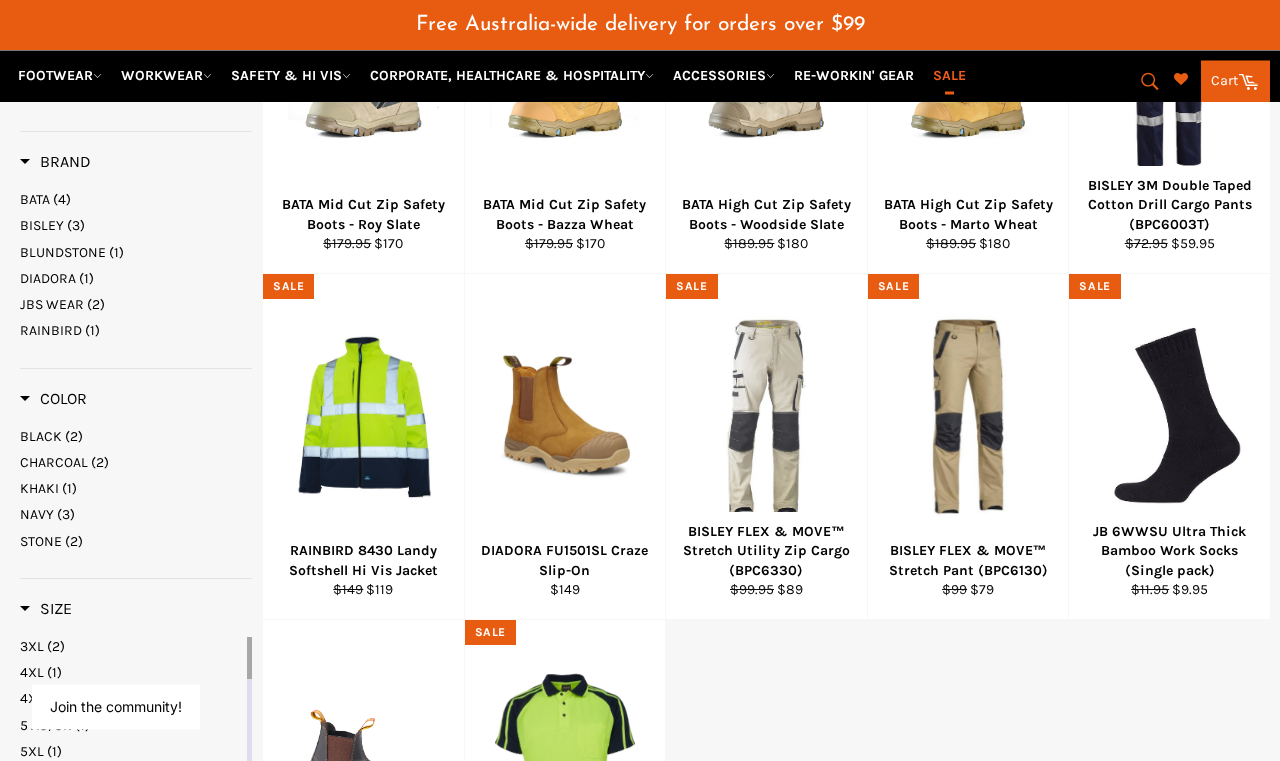 scroll, scrollTop: 504, scrollLeft: 0, axis: vertical 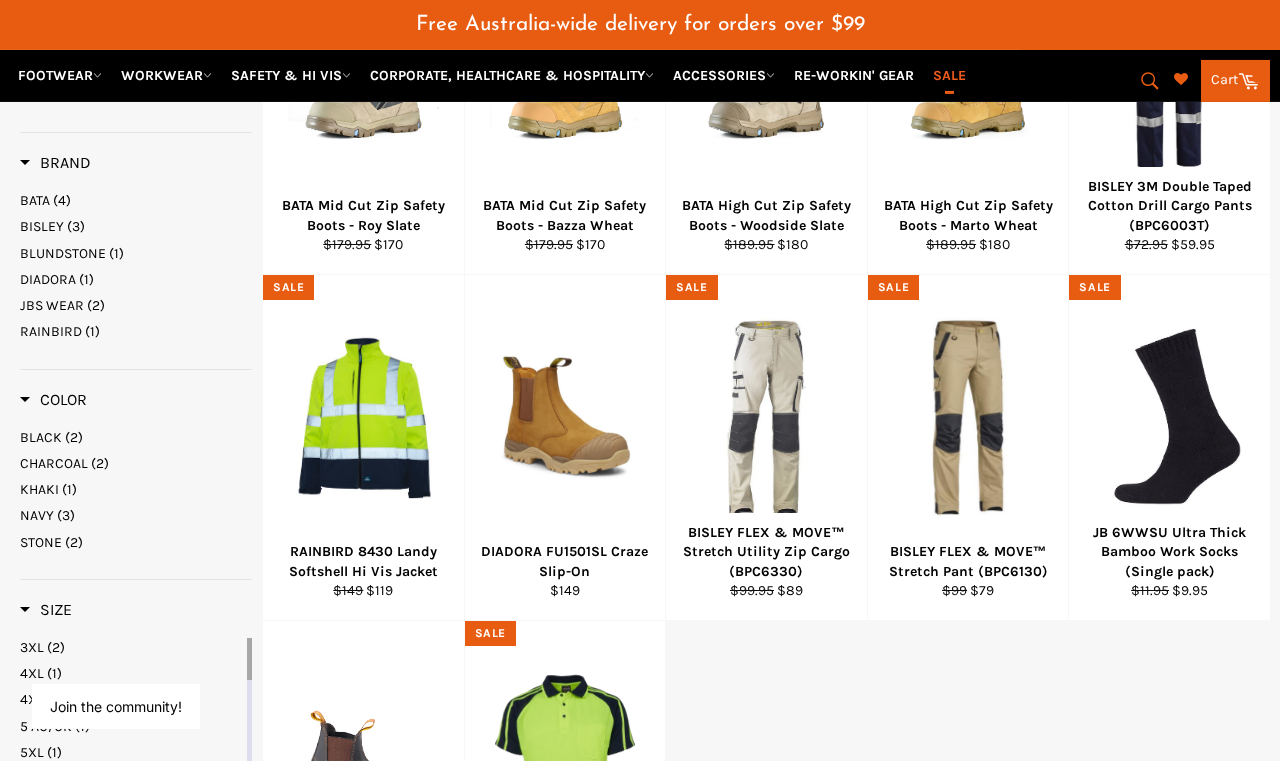 click on "View" at bounding box center [1169, 450] 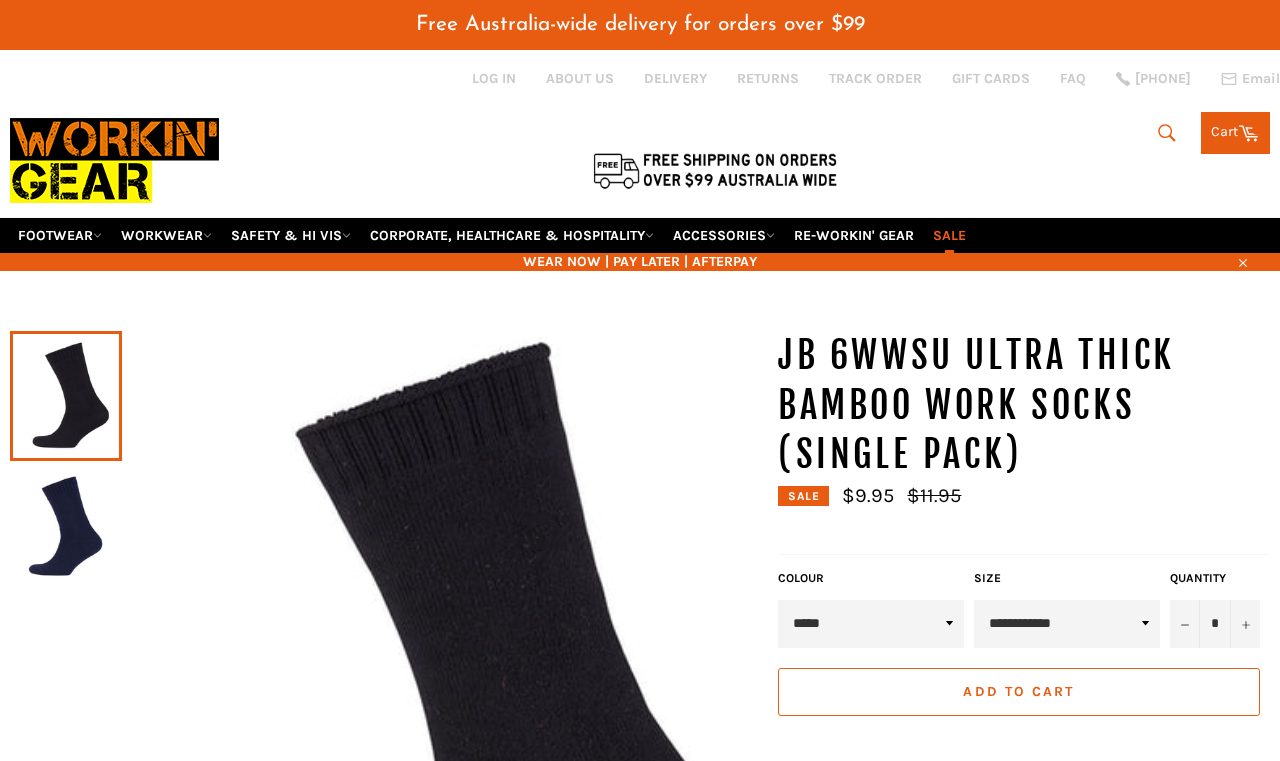 scroll, scrollTop: 10, scrollLeft: 0, axis: vertical 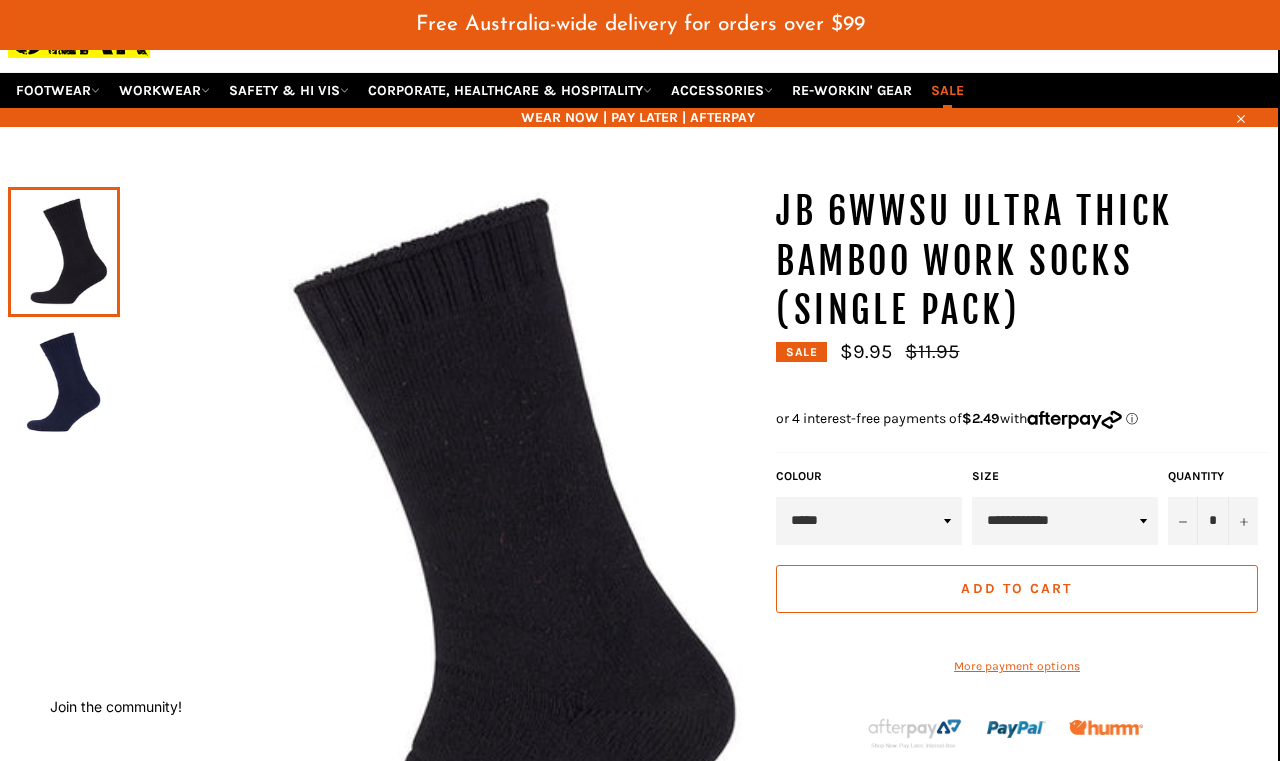 click 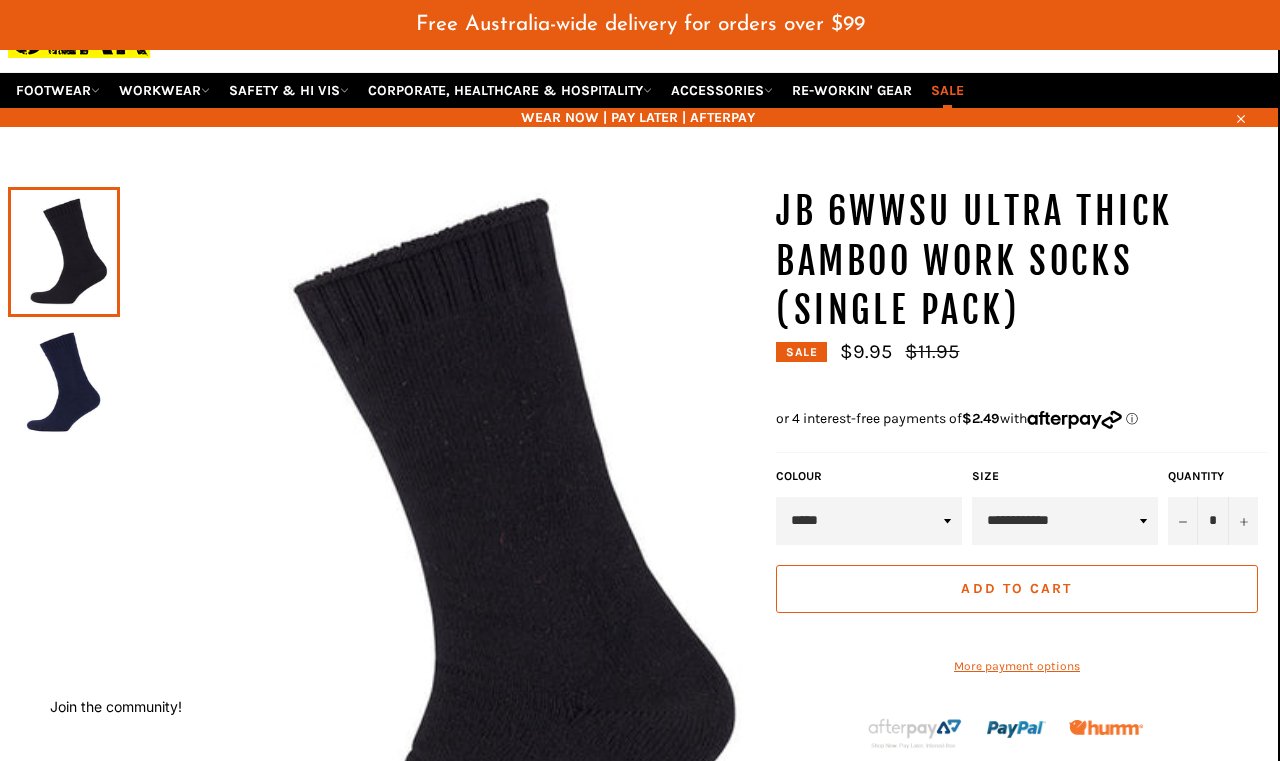 click on "Add to Cart" at bounding box center (1016, 588) 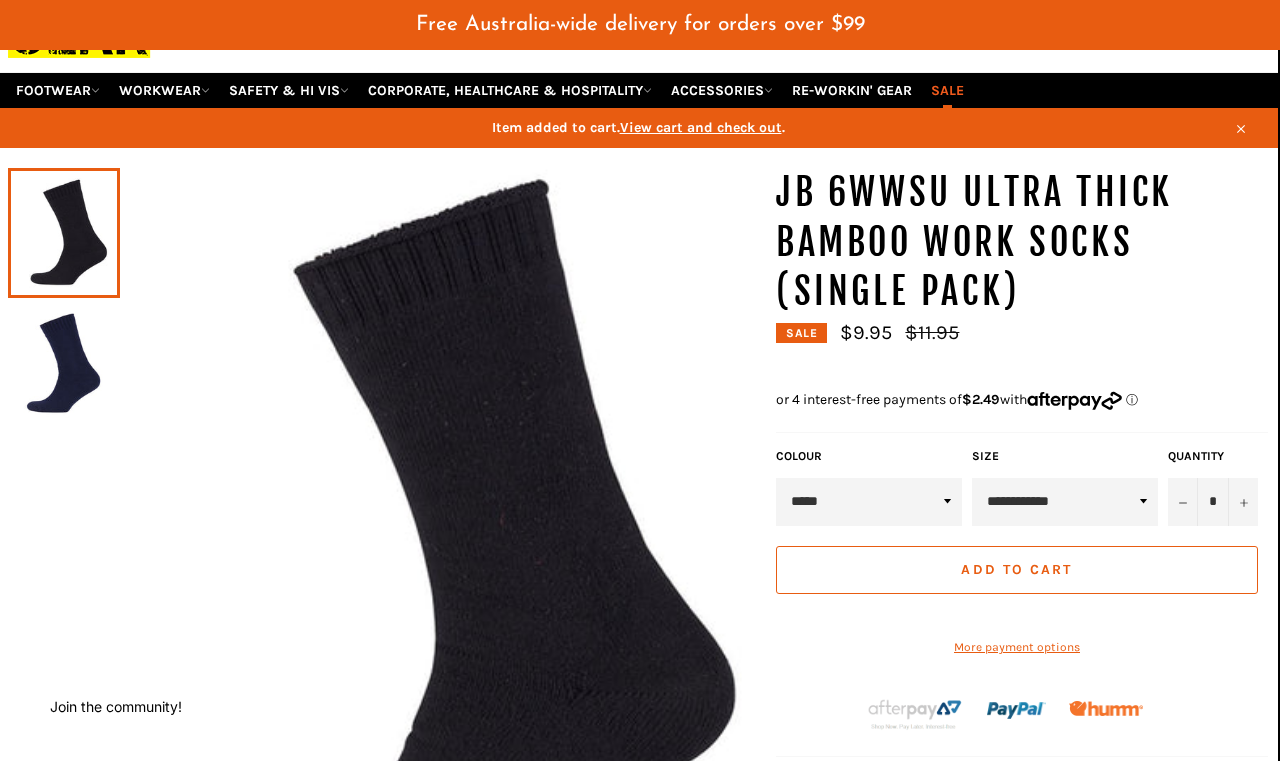 click on "View cart and check out" at bounding box center (701, 127) 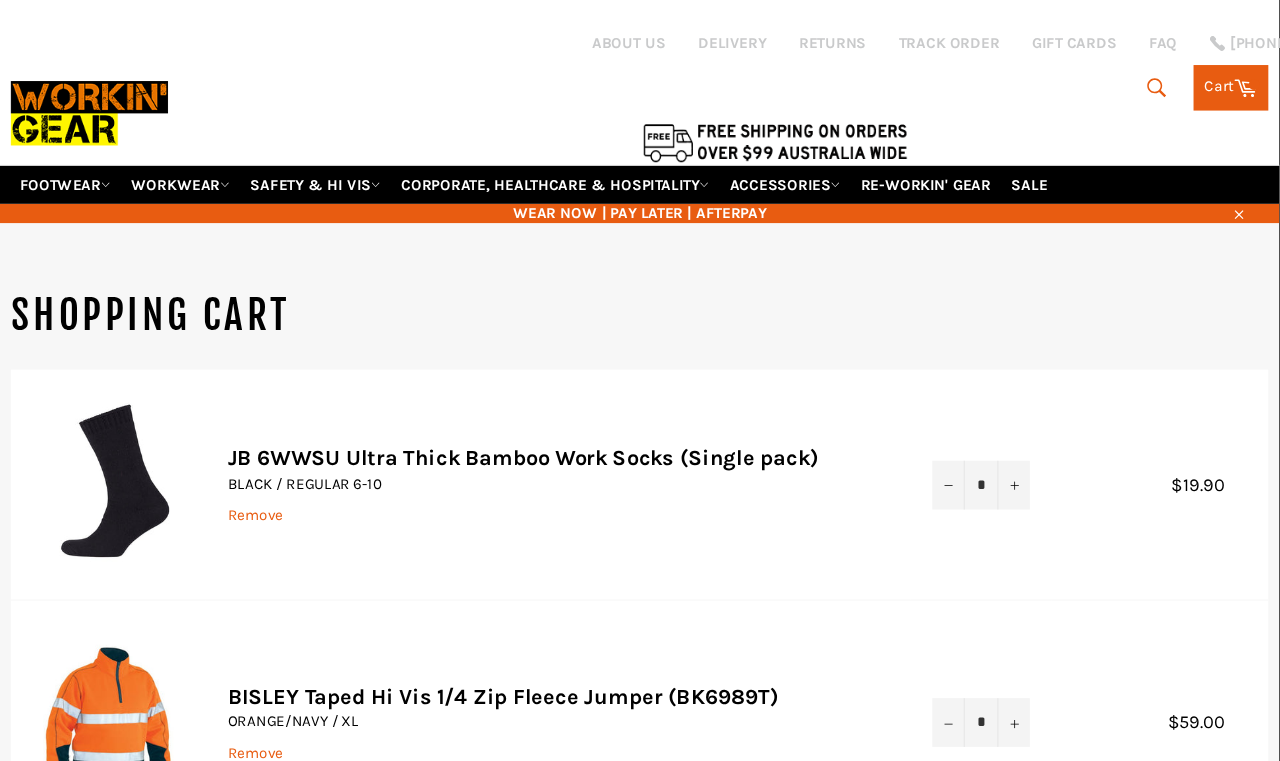 scroll, scrollTop: 10, scrollLeft: 0, axis: vertical 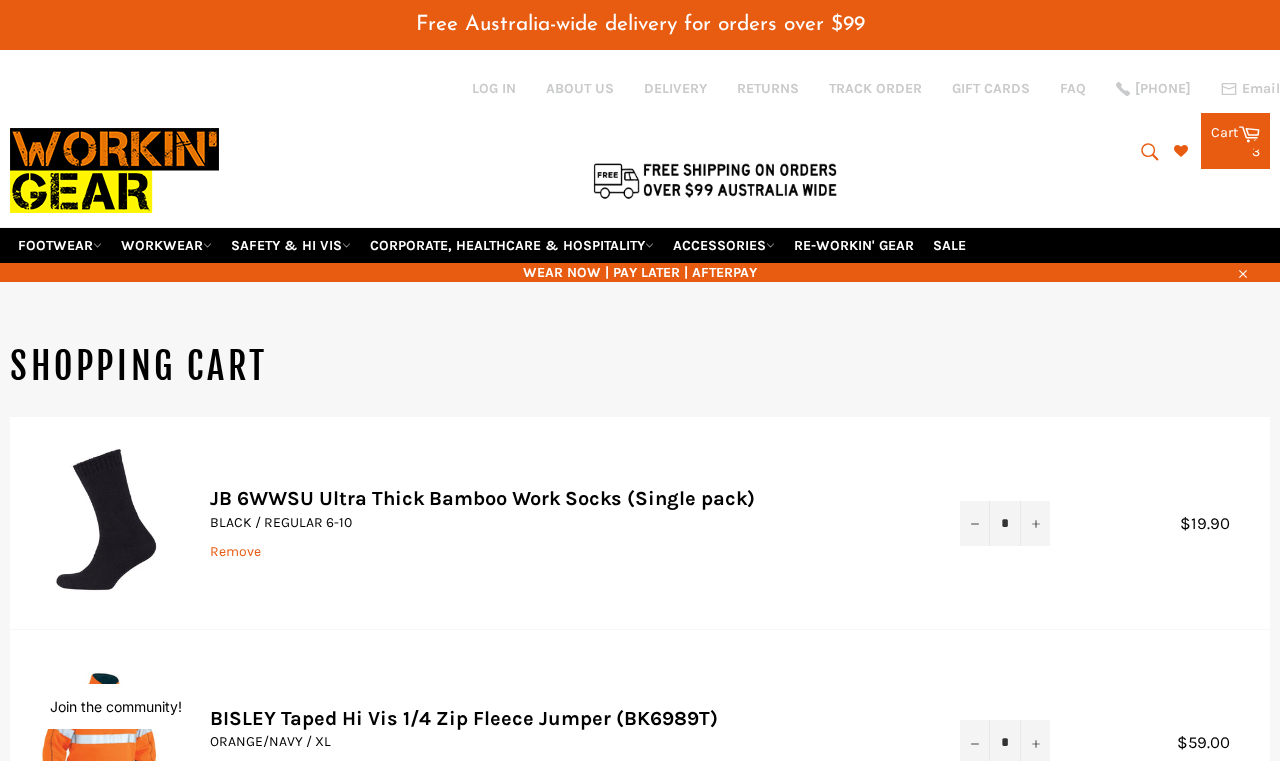 click on "ACCESSORIES" at bounding box center [724, 245] 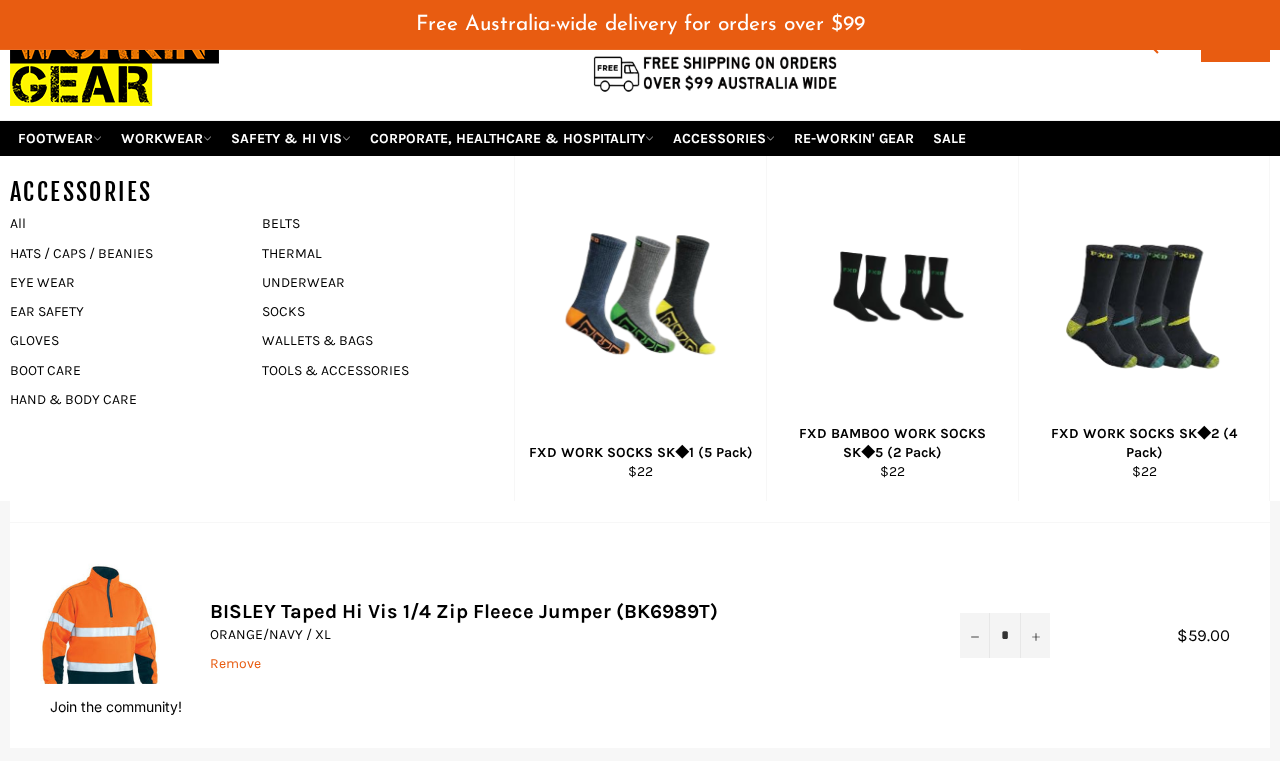 scroll, scrollTop: 0, scrollLeft: 0, axis: both 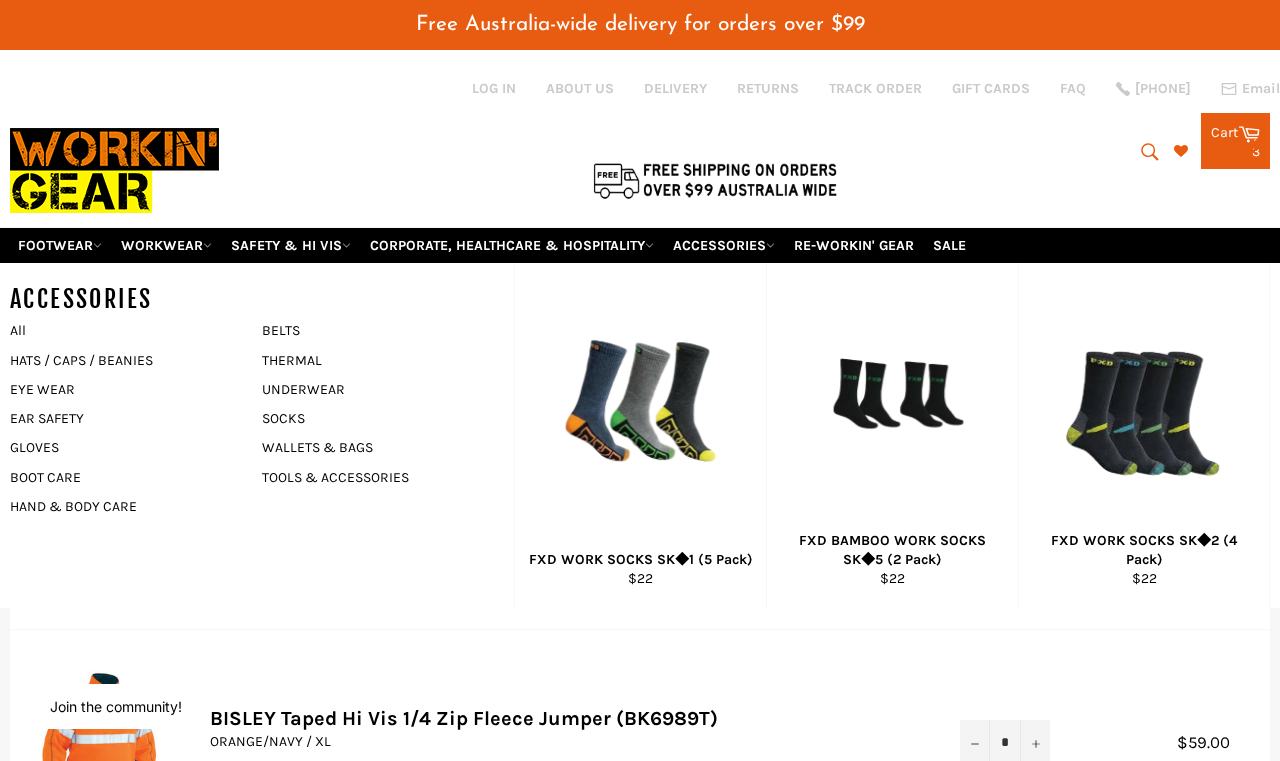 click on "View" at bounding box center (892, 438) 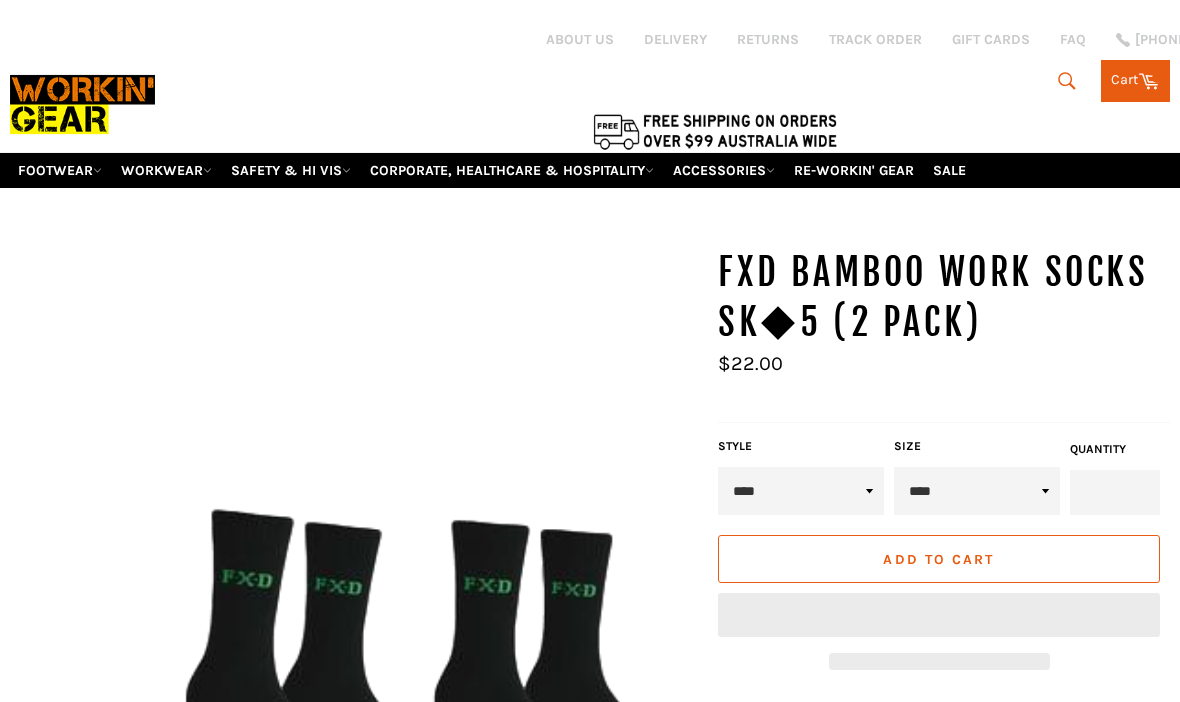 scroll, scrollTop: 0, scrollLeft: 0, axis: both 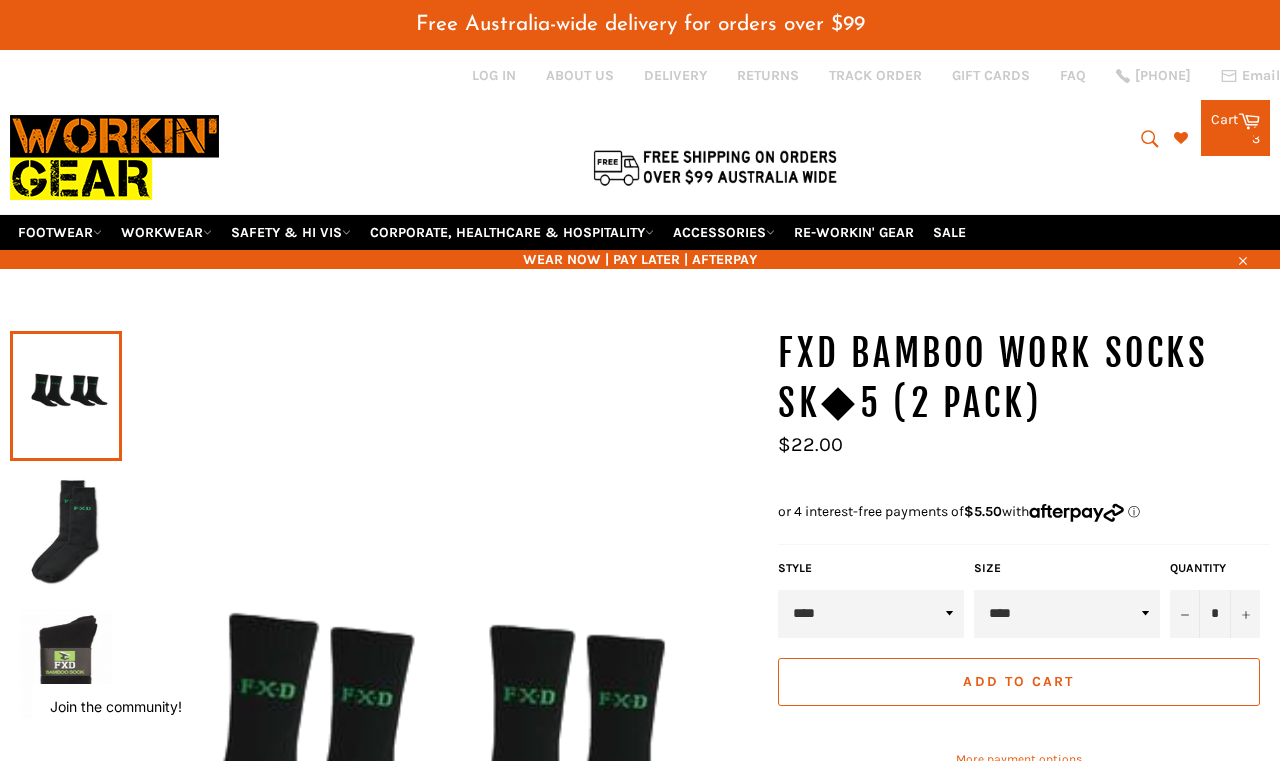 click on "****" at bounding box center (871, 614) 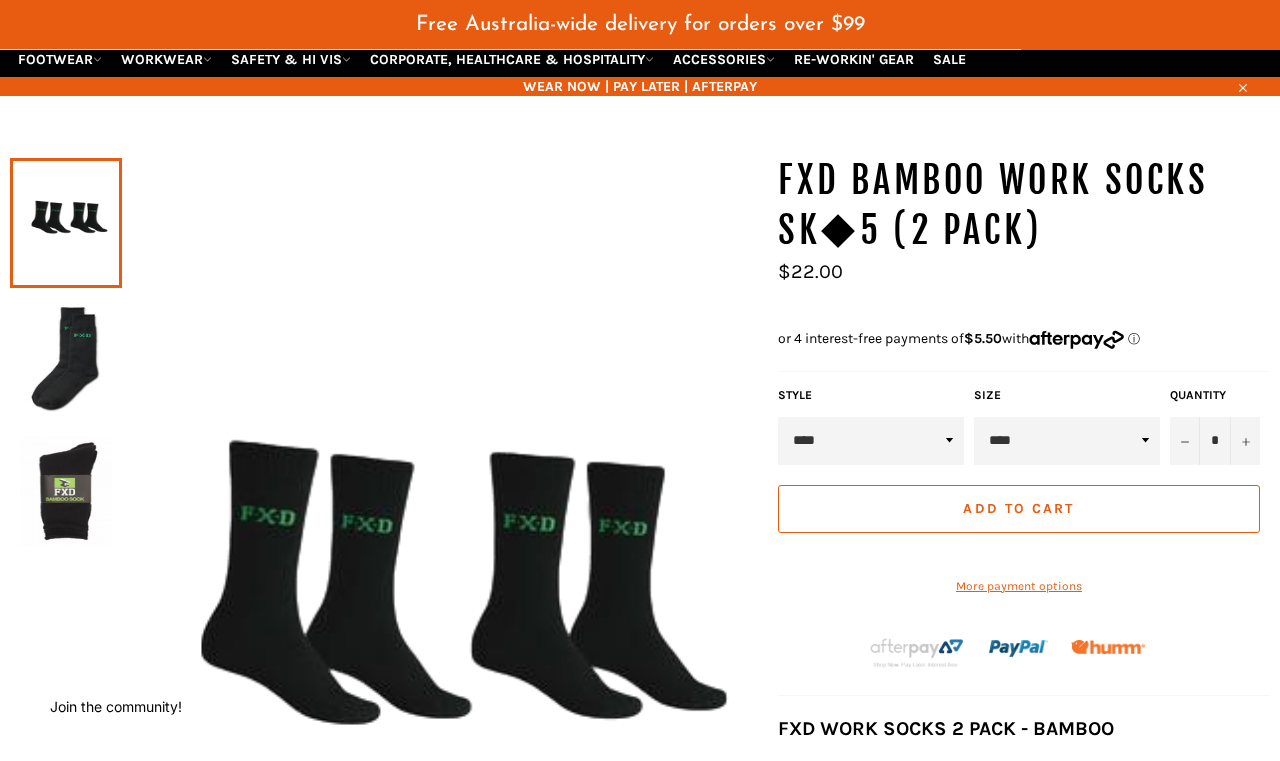 scroll, scrollTop: 187, scrollLeft: 0, axis: vertical 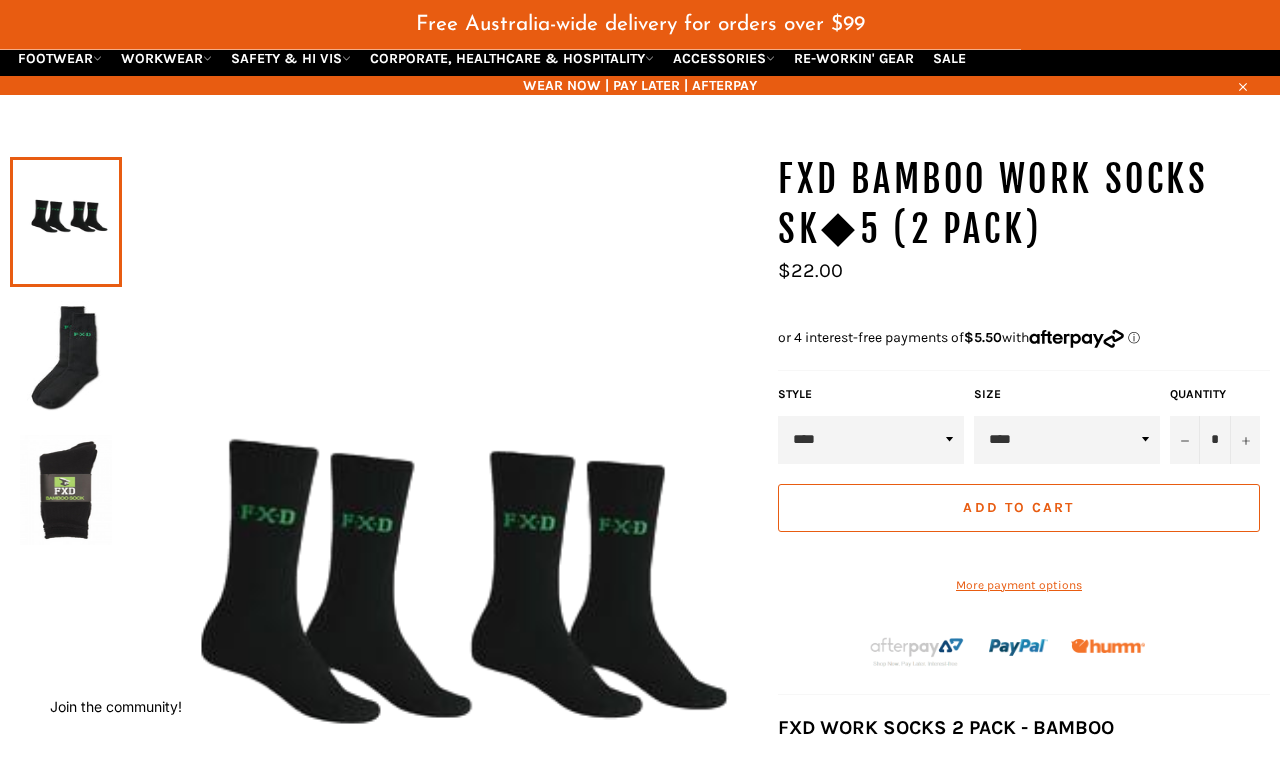 click on "****" at bounding box center [1067, 440] 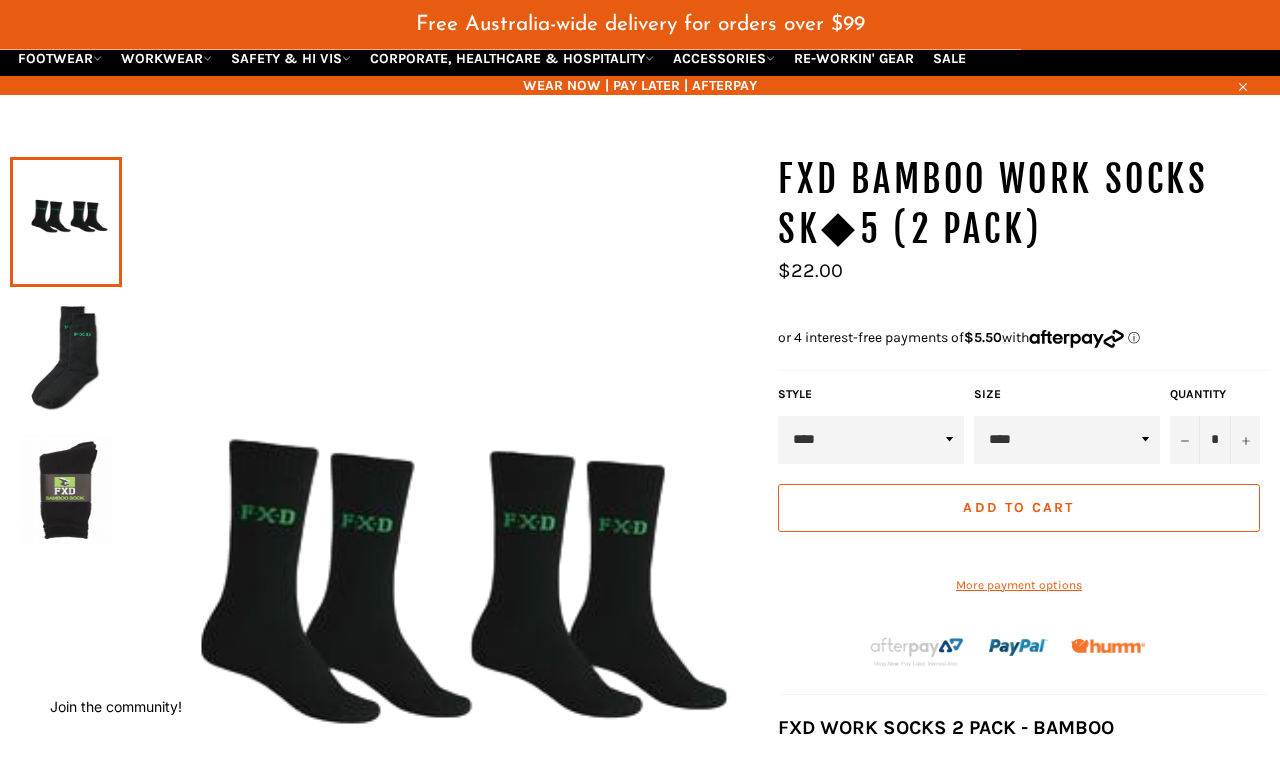 click on "Add to Cart" at bounding box center (1019, 508) 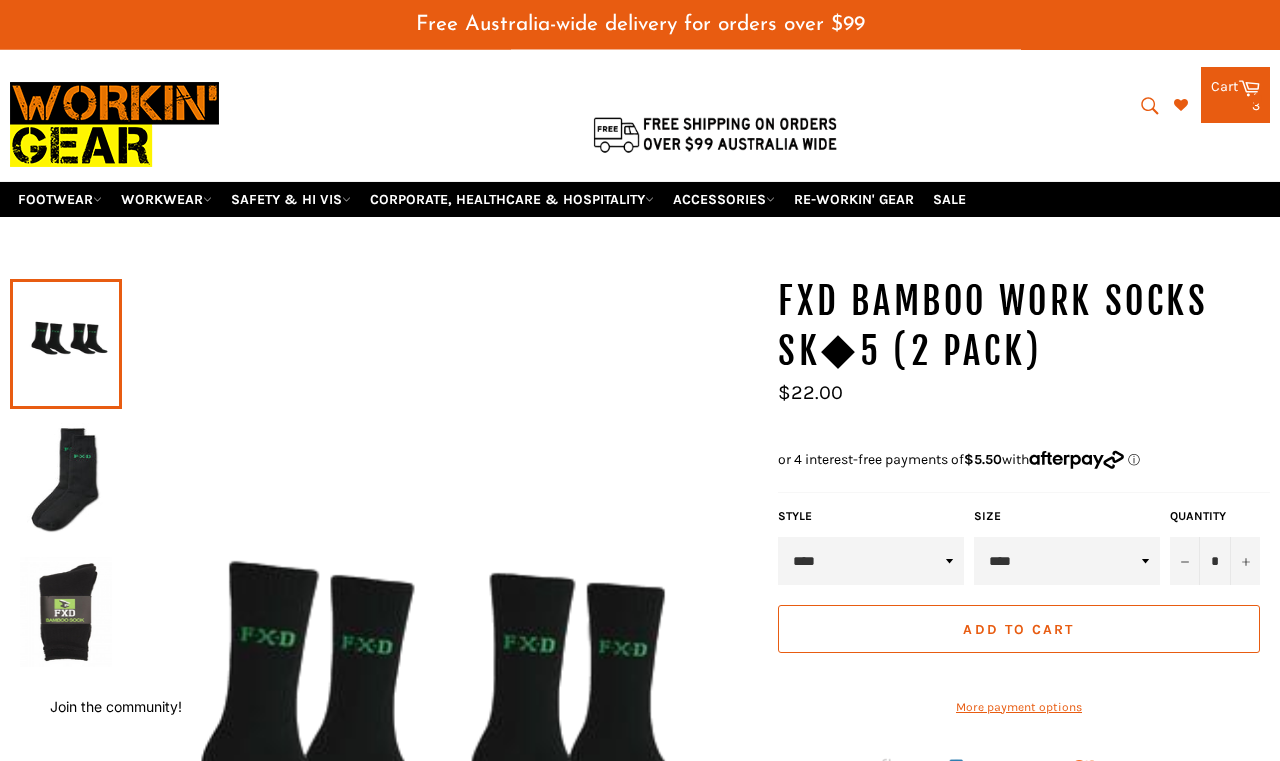 scroll, scrollTop: 0, scrollLeft: 0, axis: both 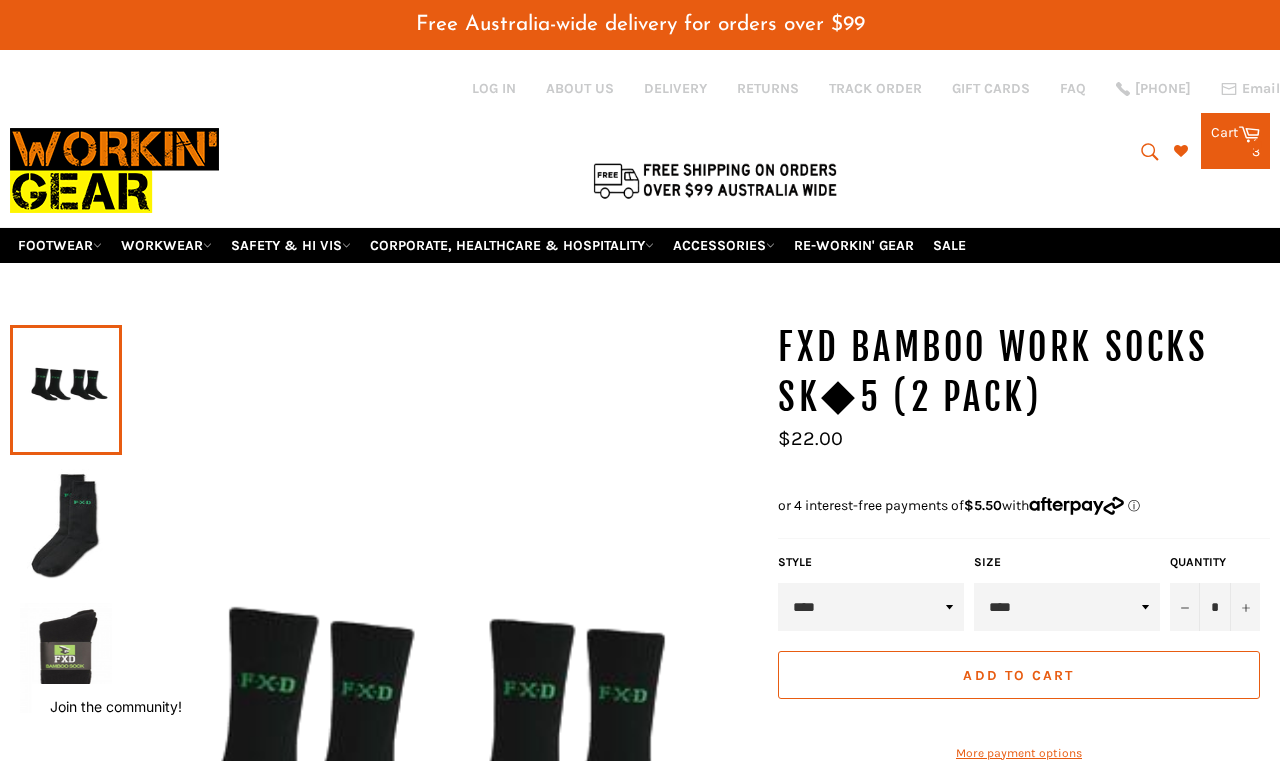 click on "3
items" at bounding box center [1235, 152] 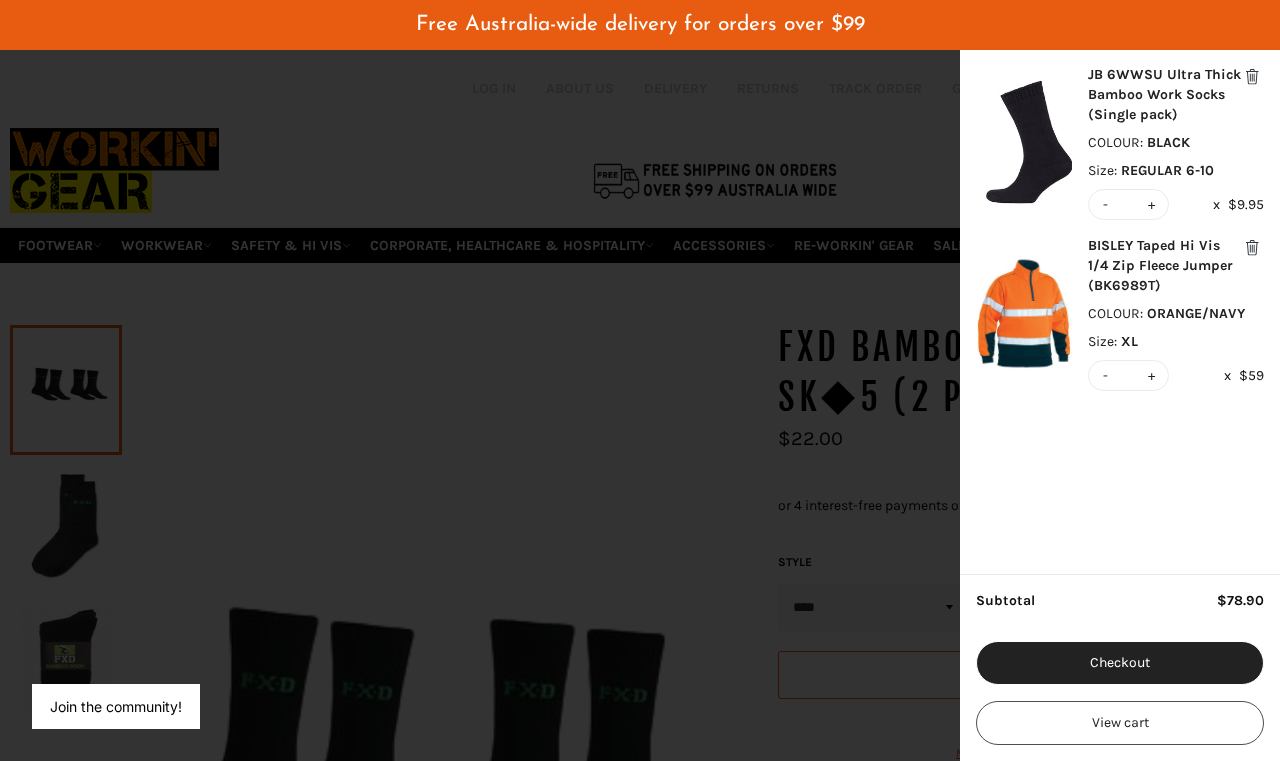 click at bounding box center (1024, 143) 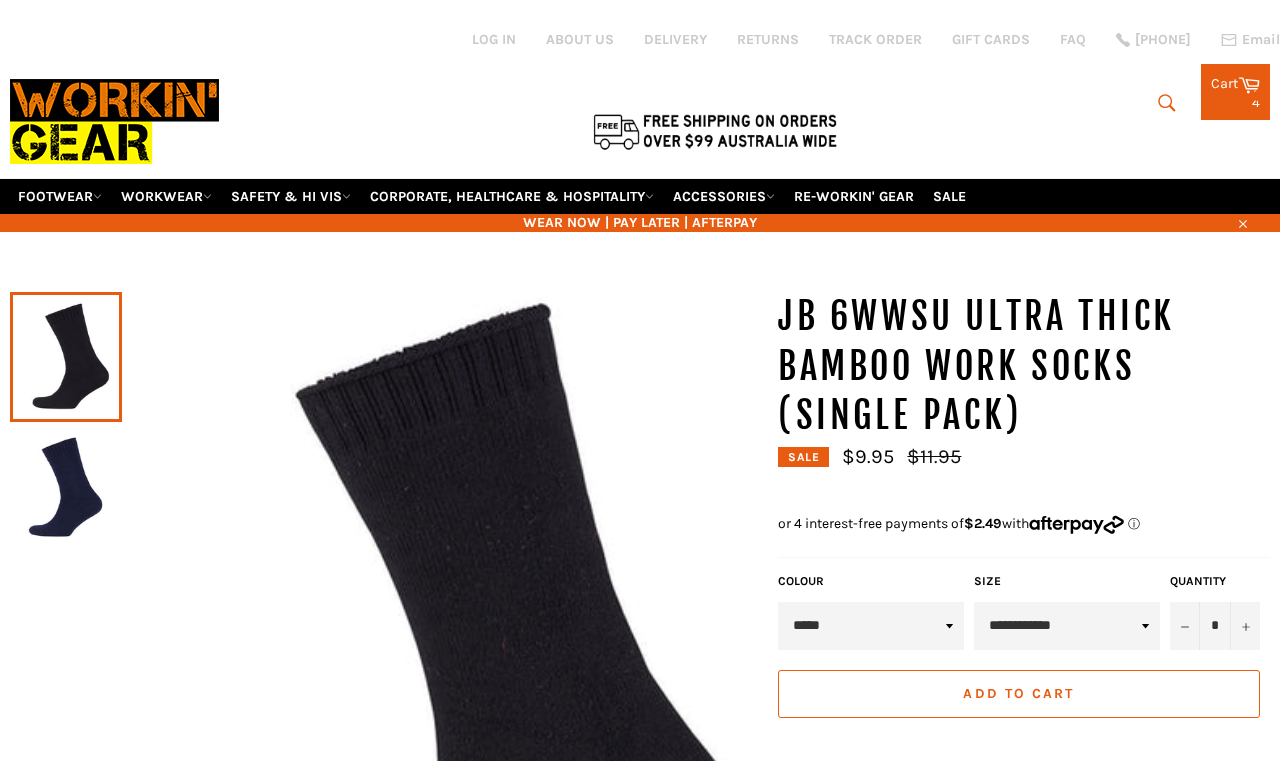 scroll, scrollTop: 140, scrollLeft: 0, axis: vertical 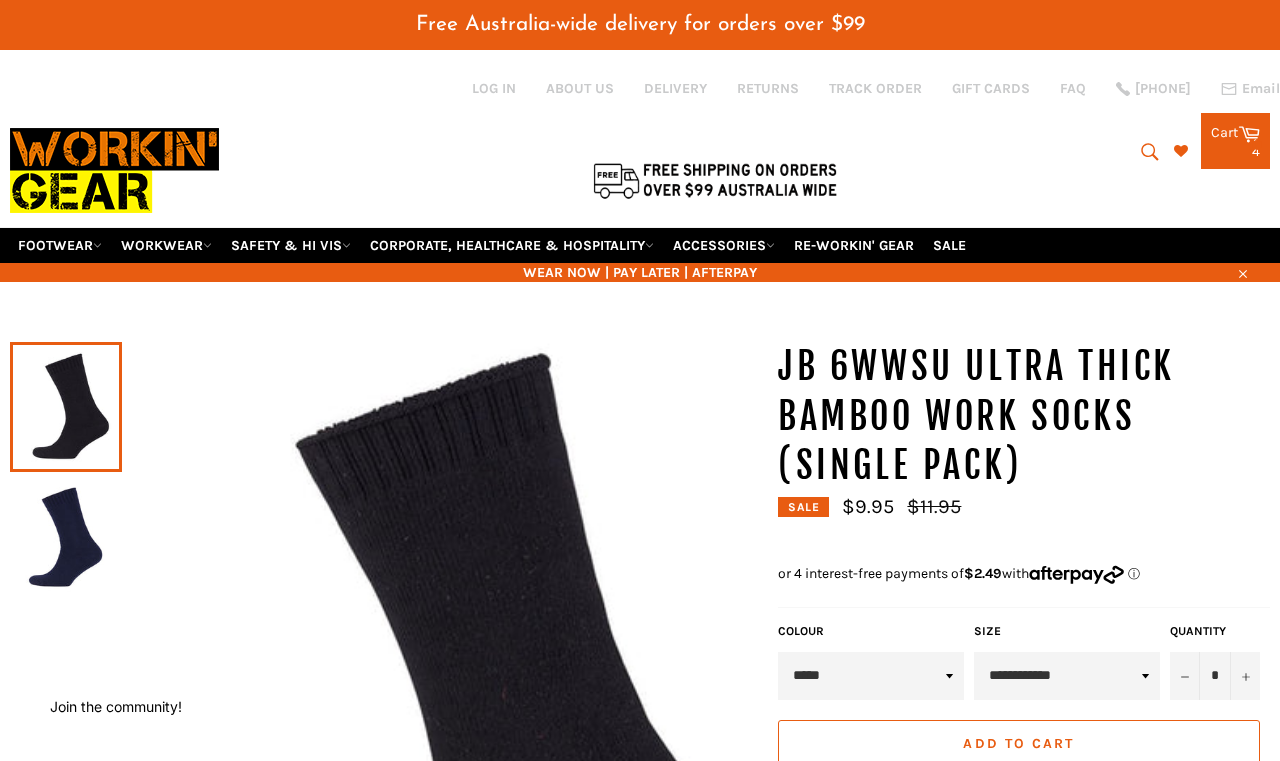 click 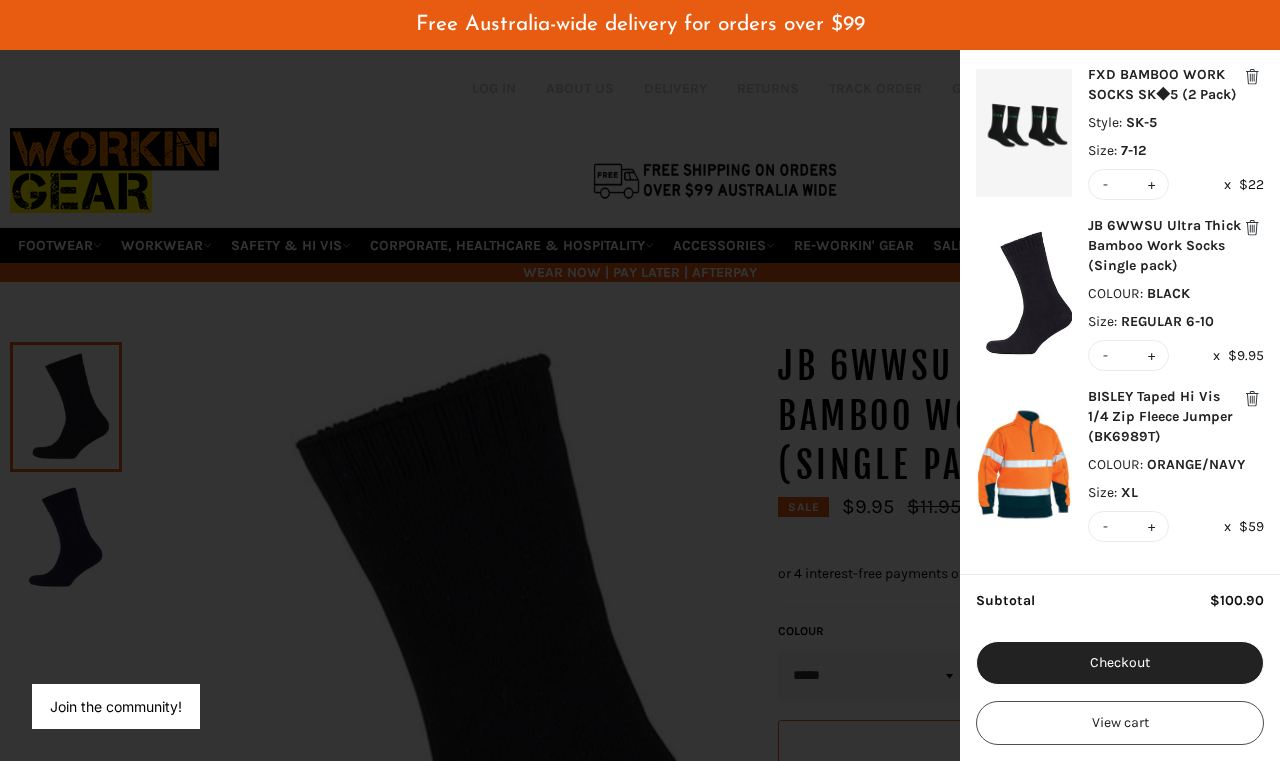 click at bounding box center (1252, 228) 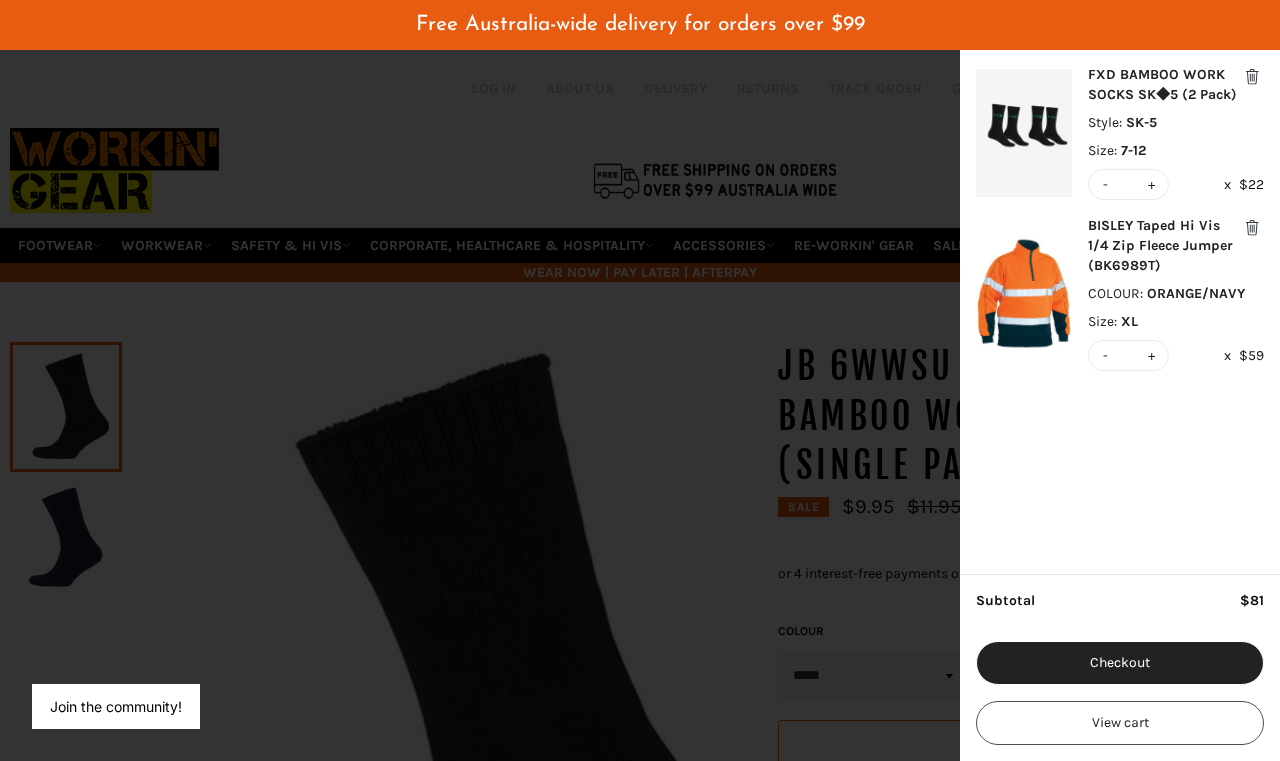 click on "+" at bounding box center [1151, 184] 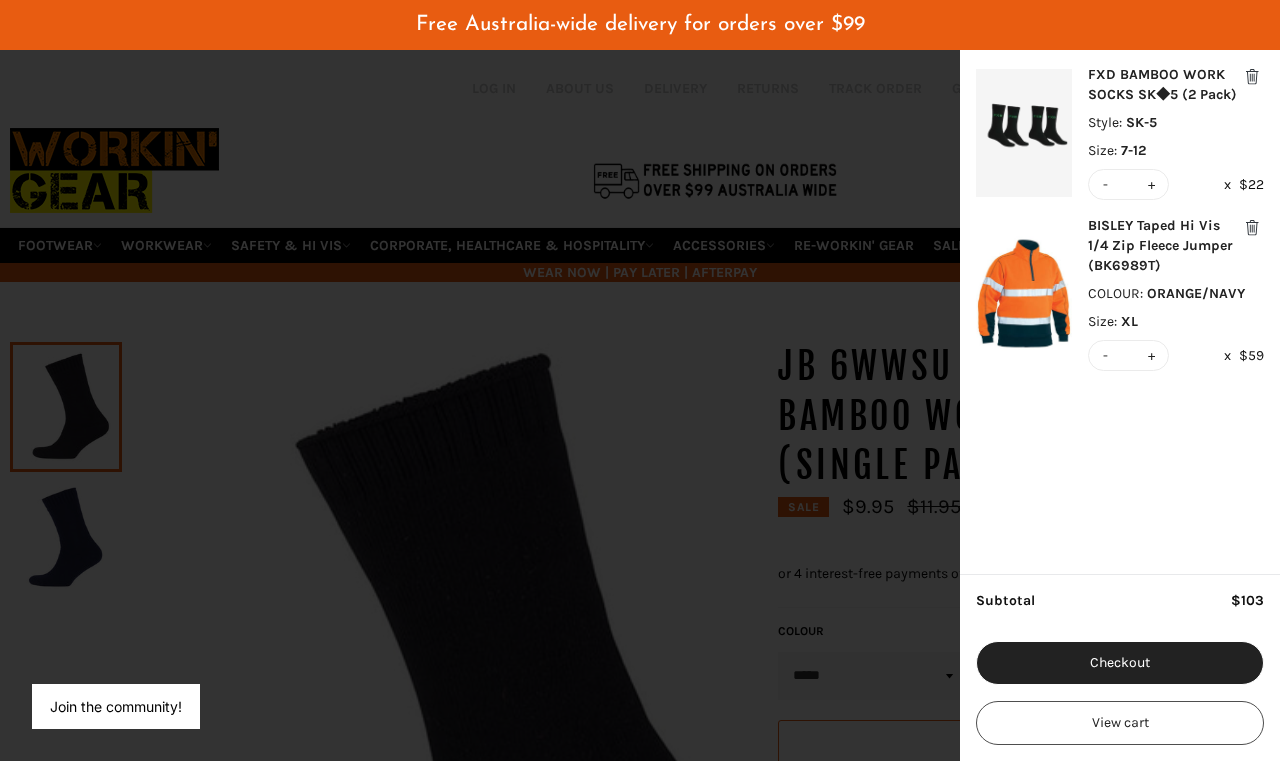 click on "Checkout" at bounding box center [1120, 663] 